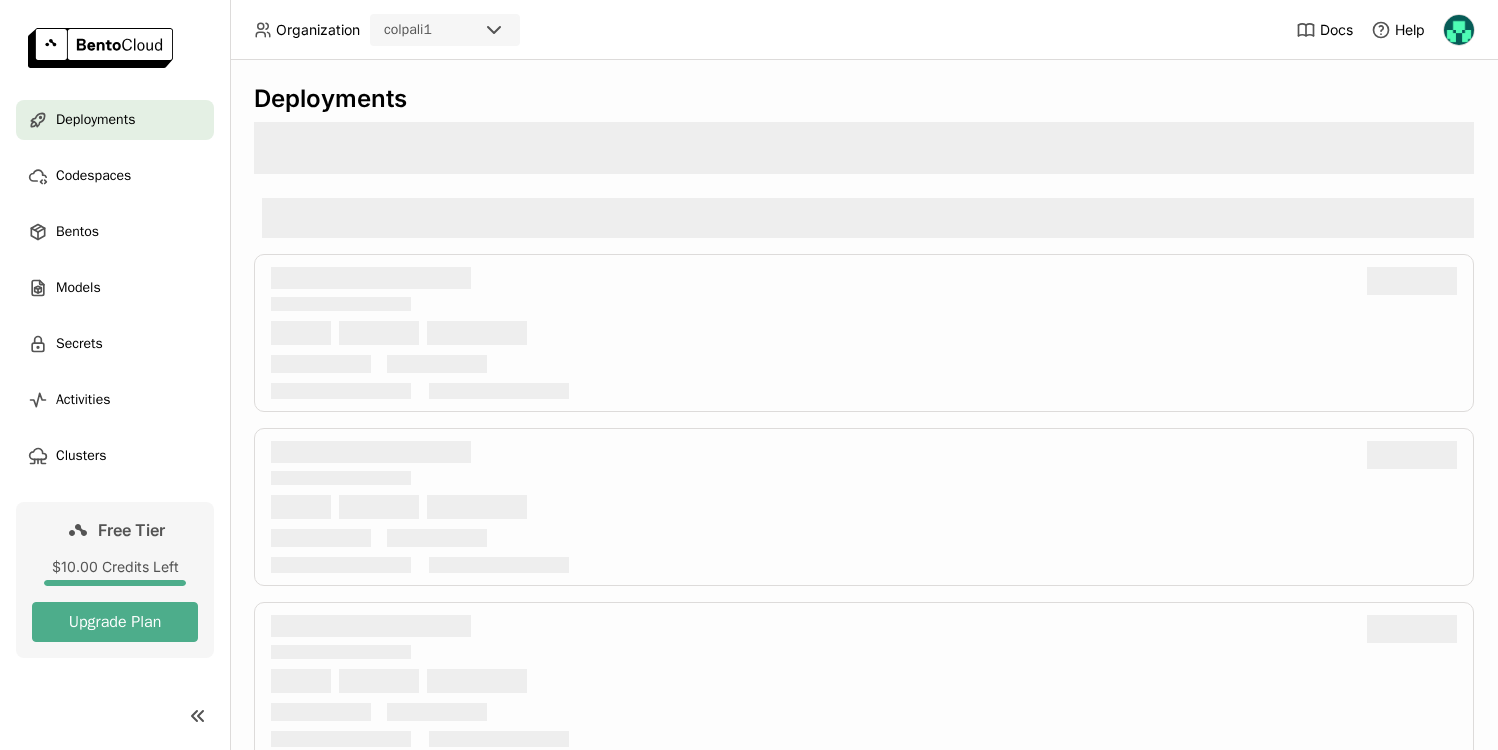 scroll, scrollTop: 0, scrollLeft: 0, axis: both 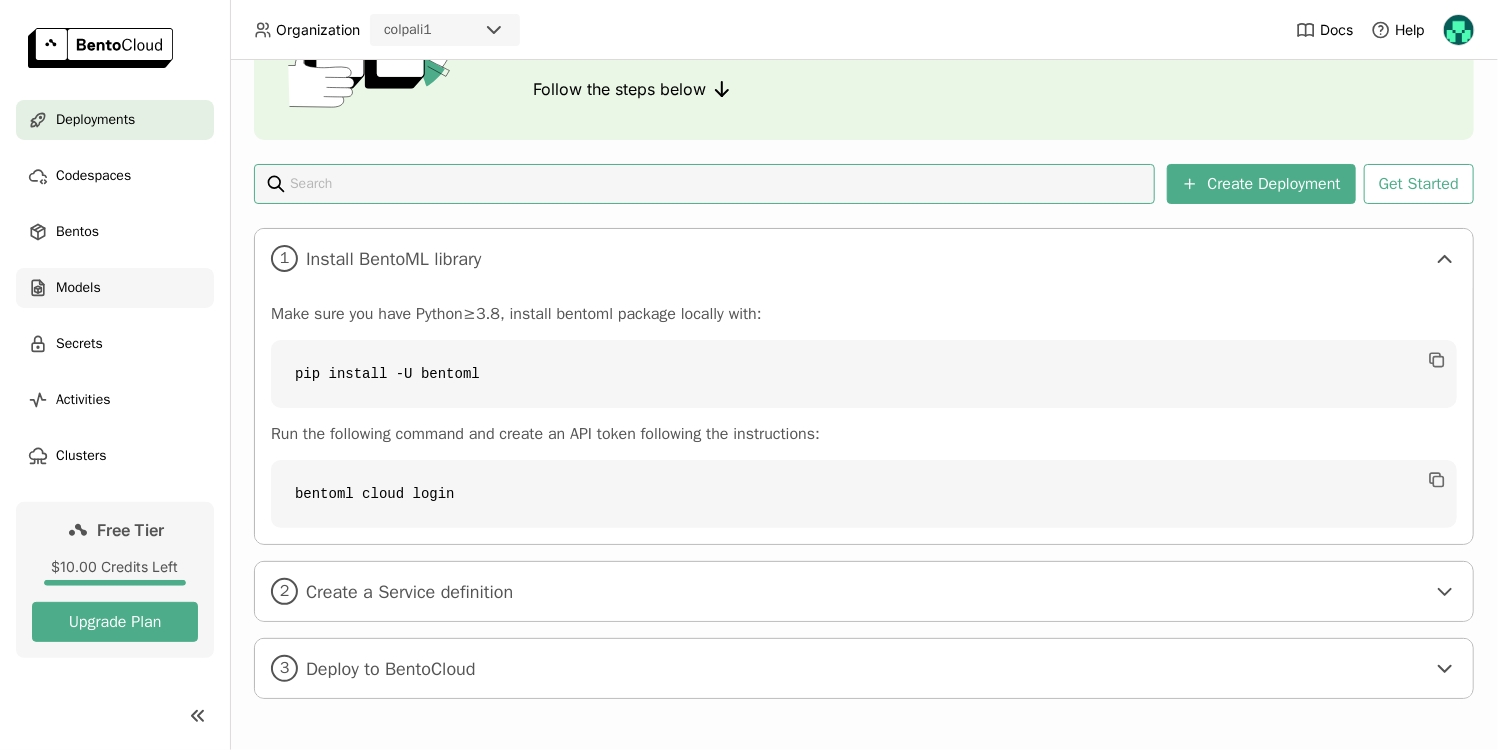 click on "Models" at bounding box center [78, 288] 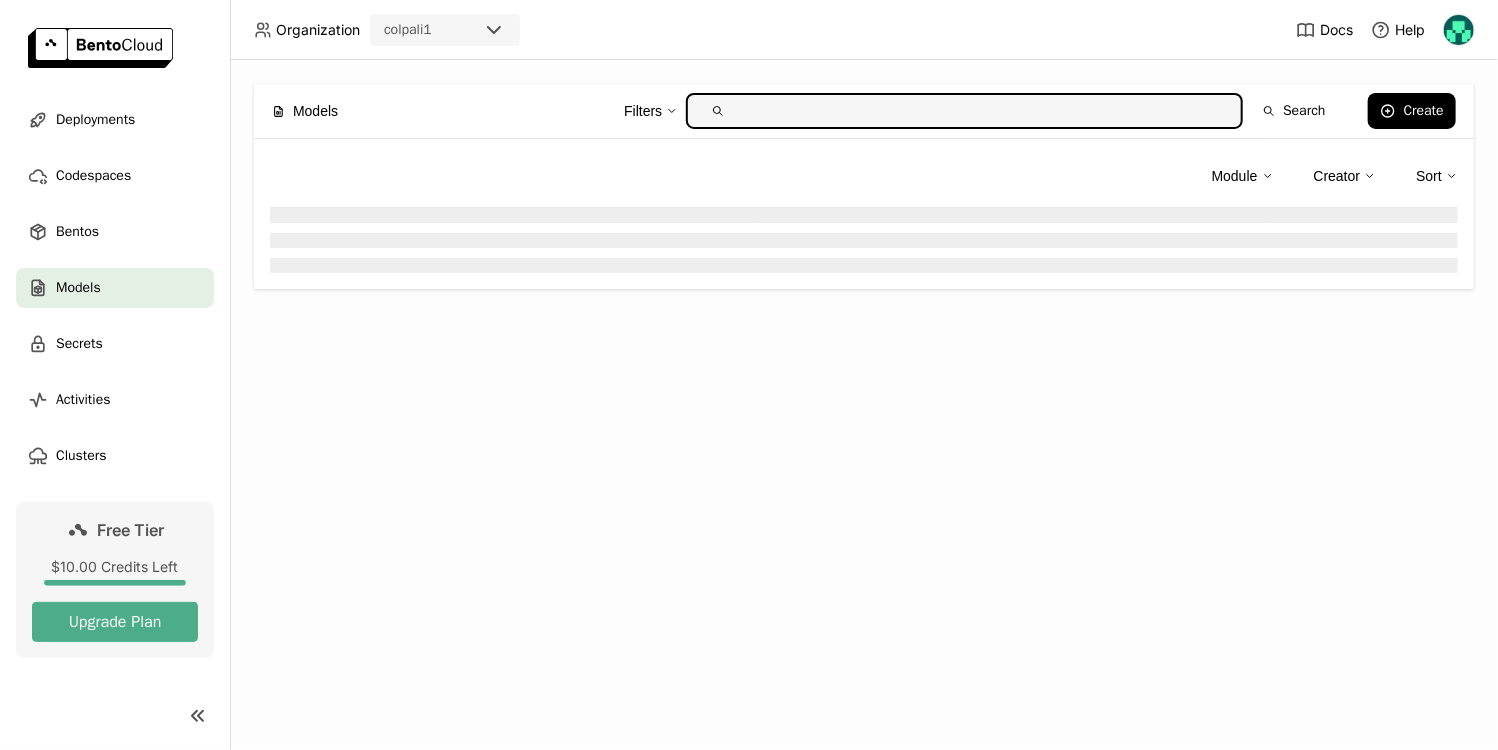 scroll, scrollTop: 0, scrollLeft: 0, axis: both 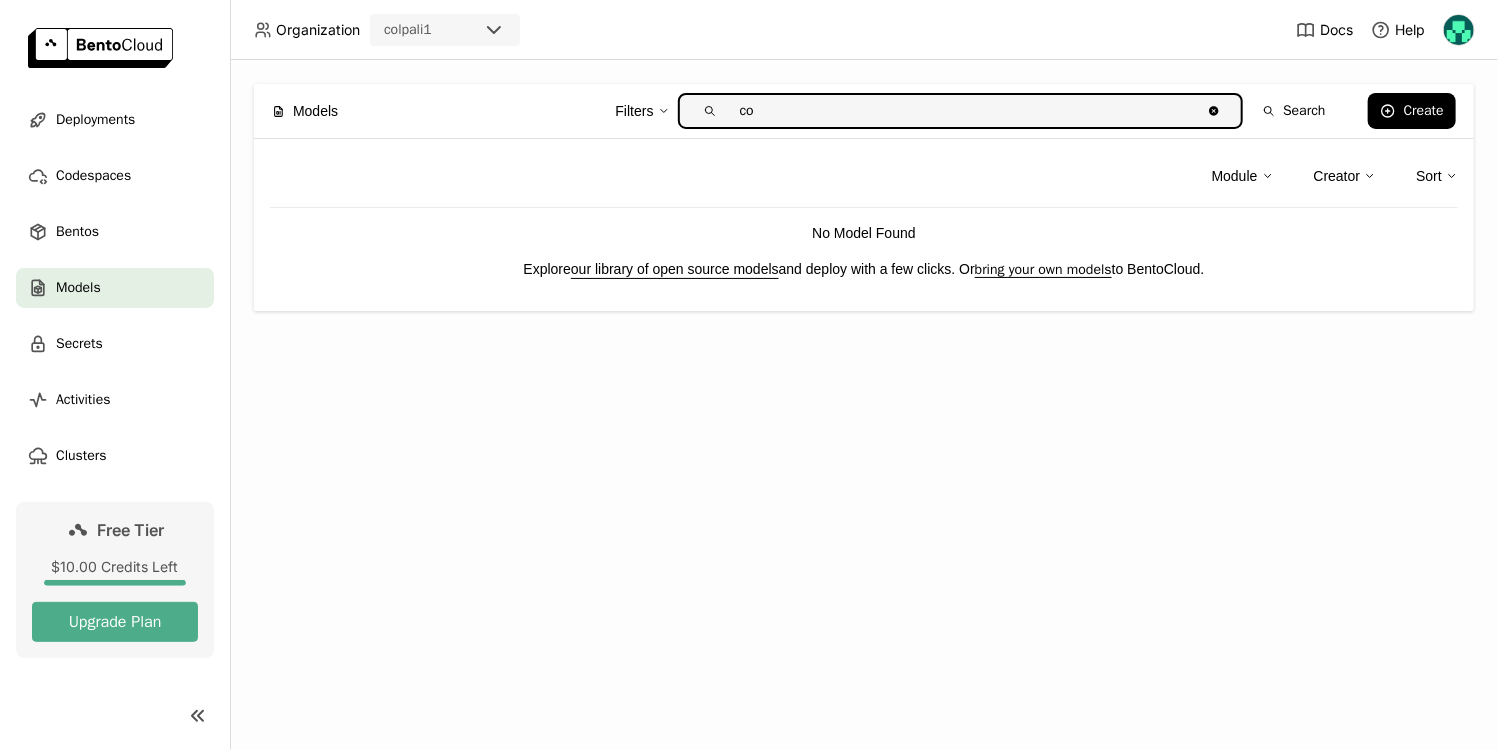 type on "col" 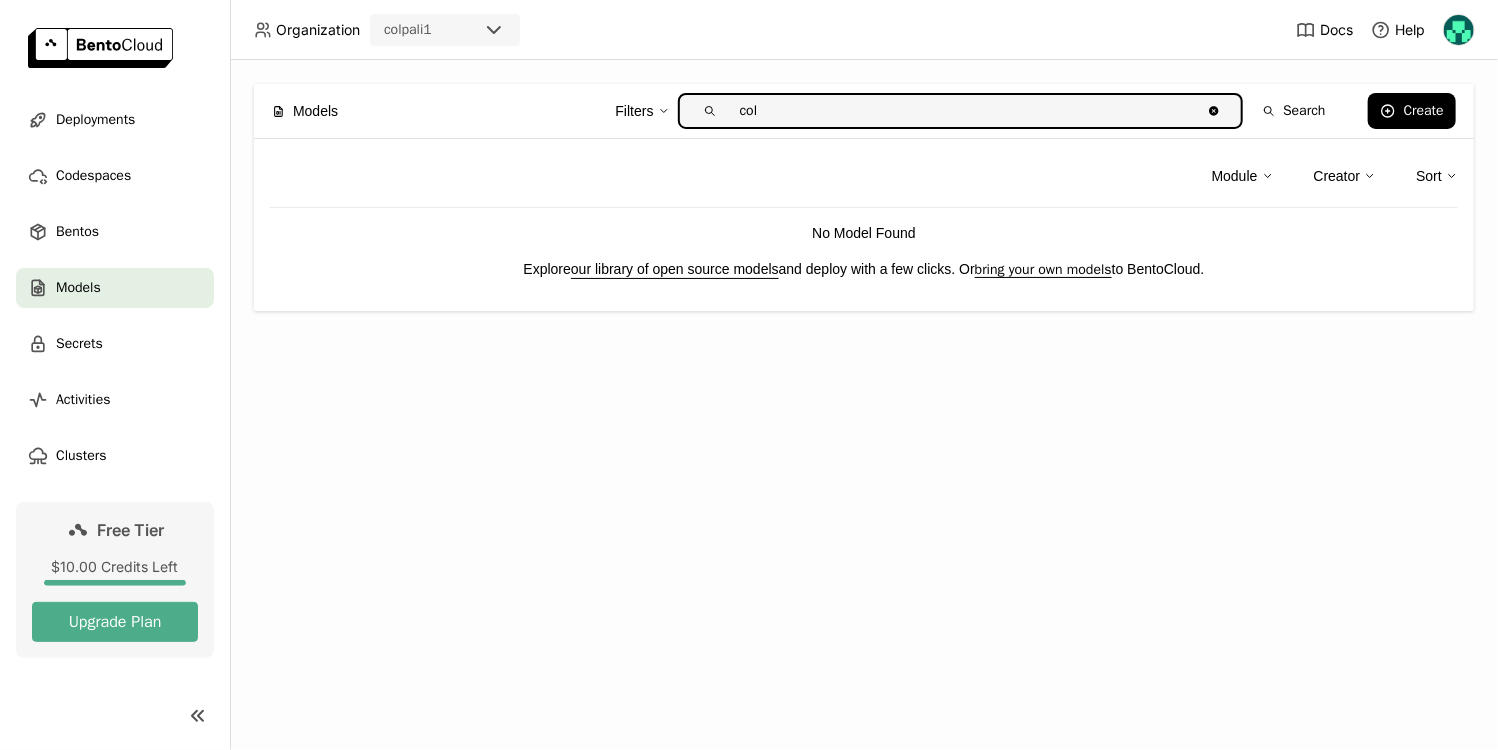 type 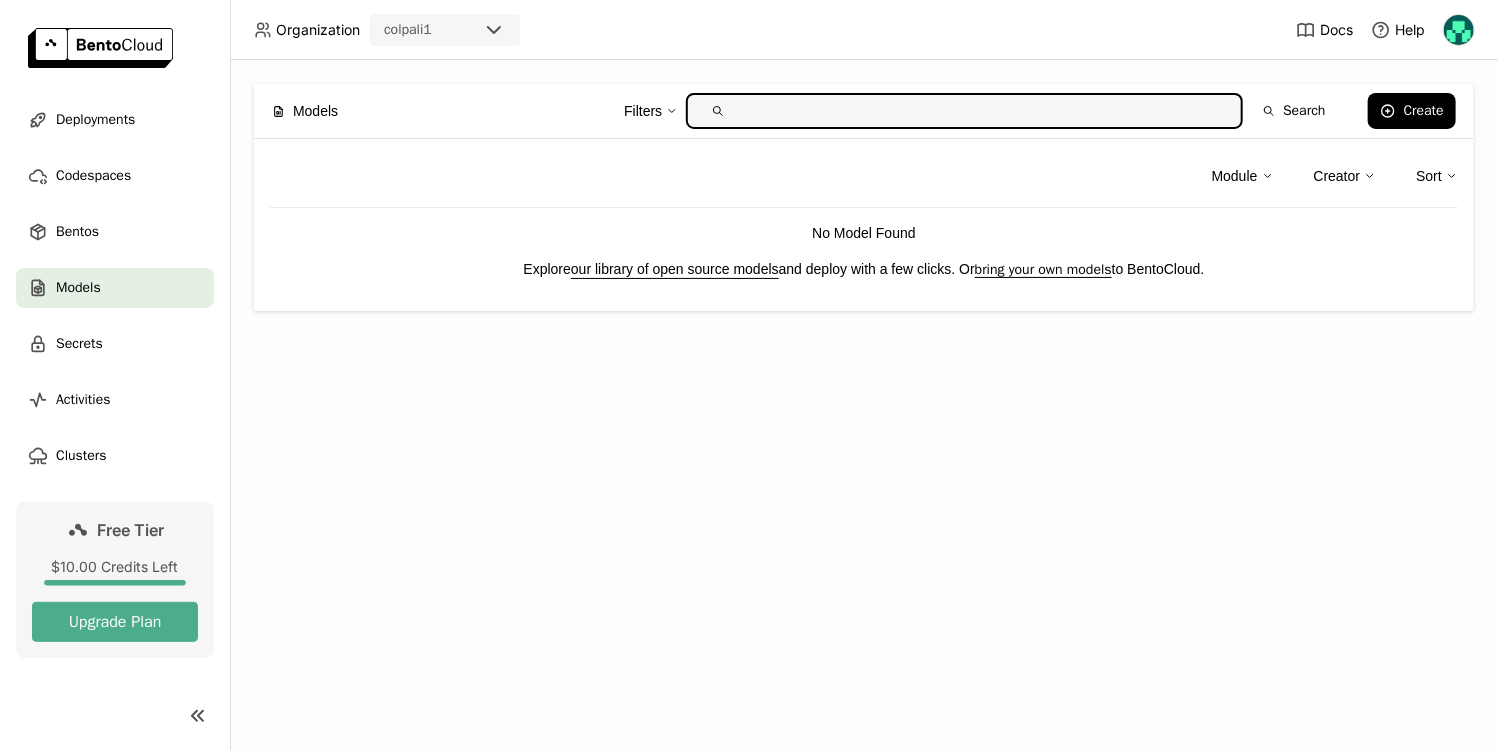 click on "our library of open source models" at bounding box center (675, 269) 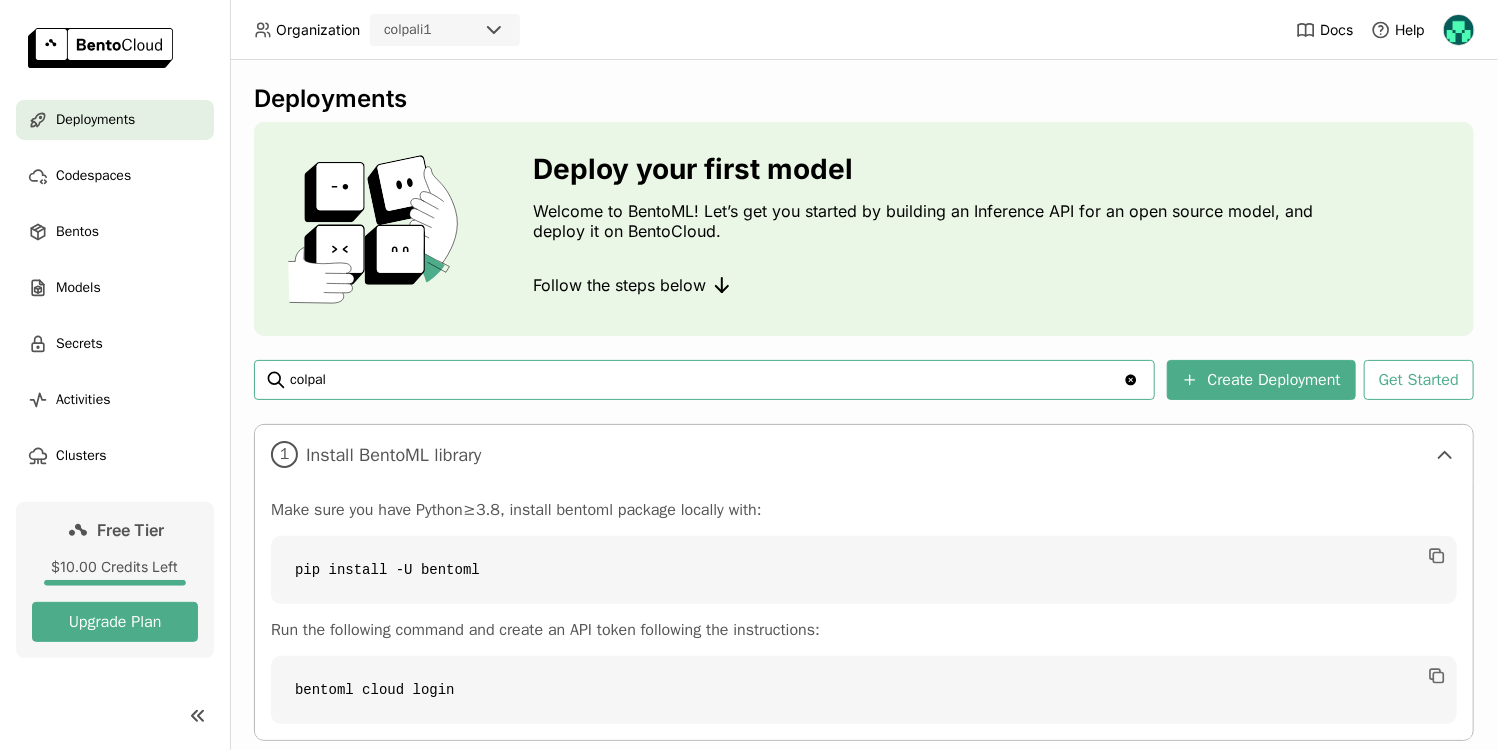 type on "colpali" 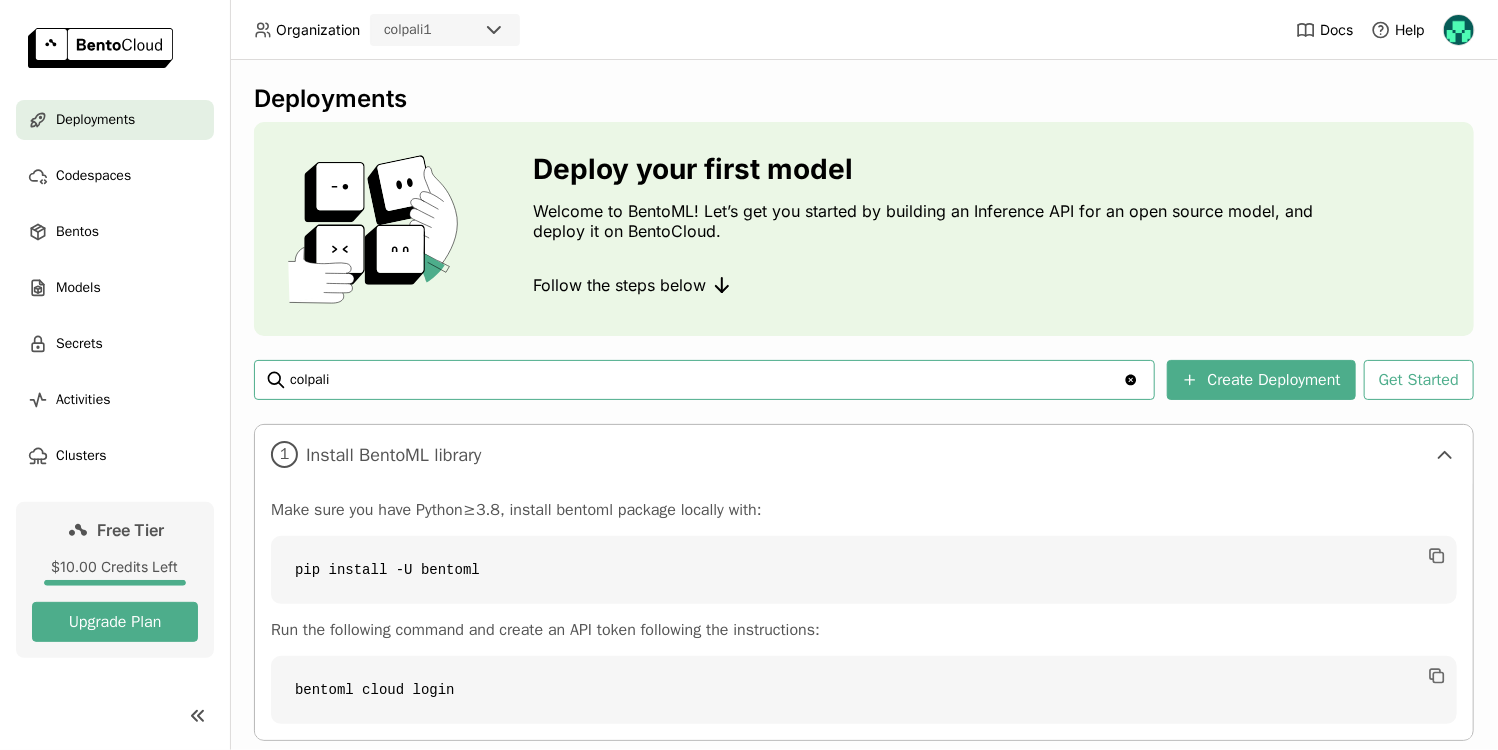 type 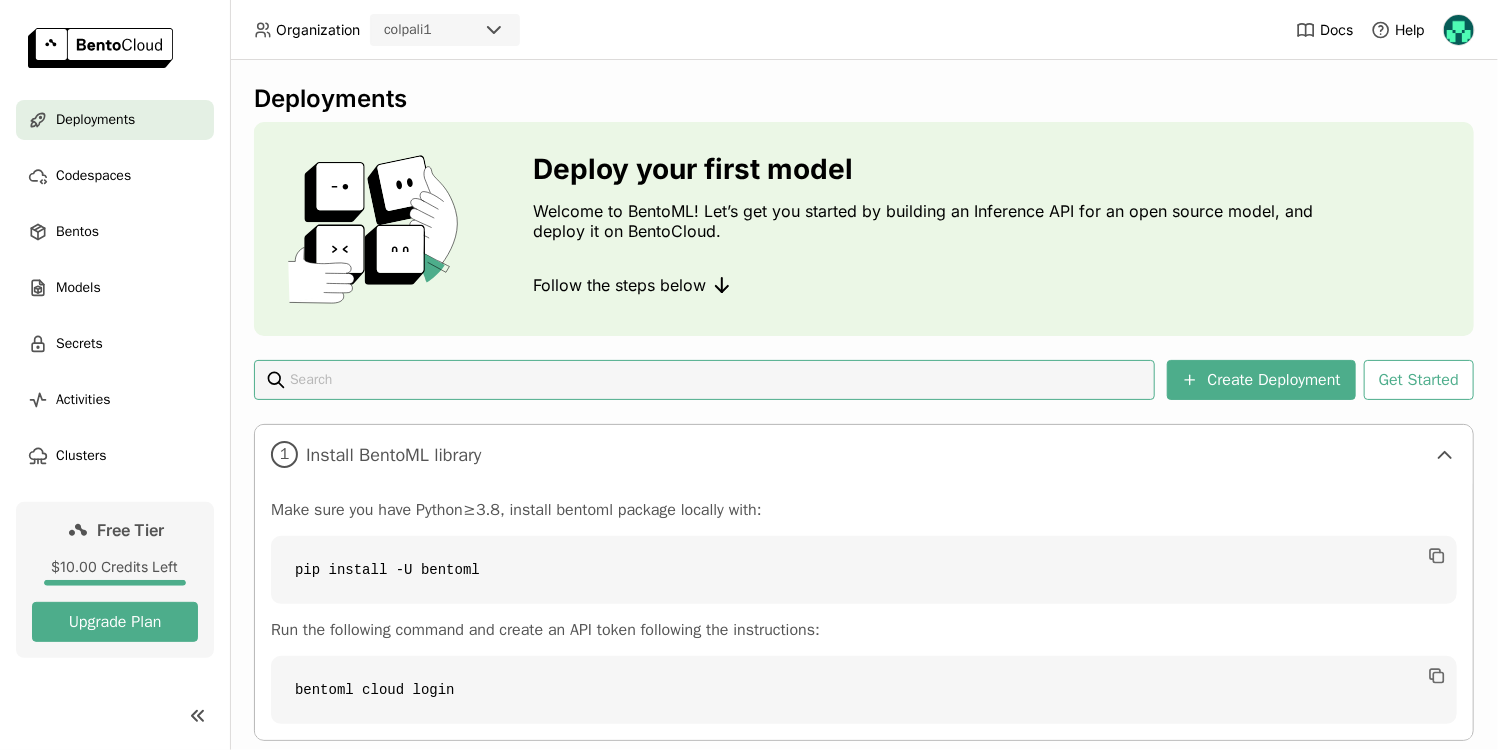 scroll, scrollTop: 196, scrollLeft: 0, axis: vertical 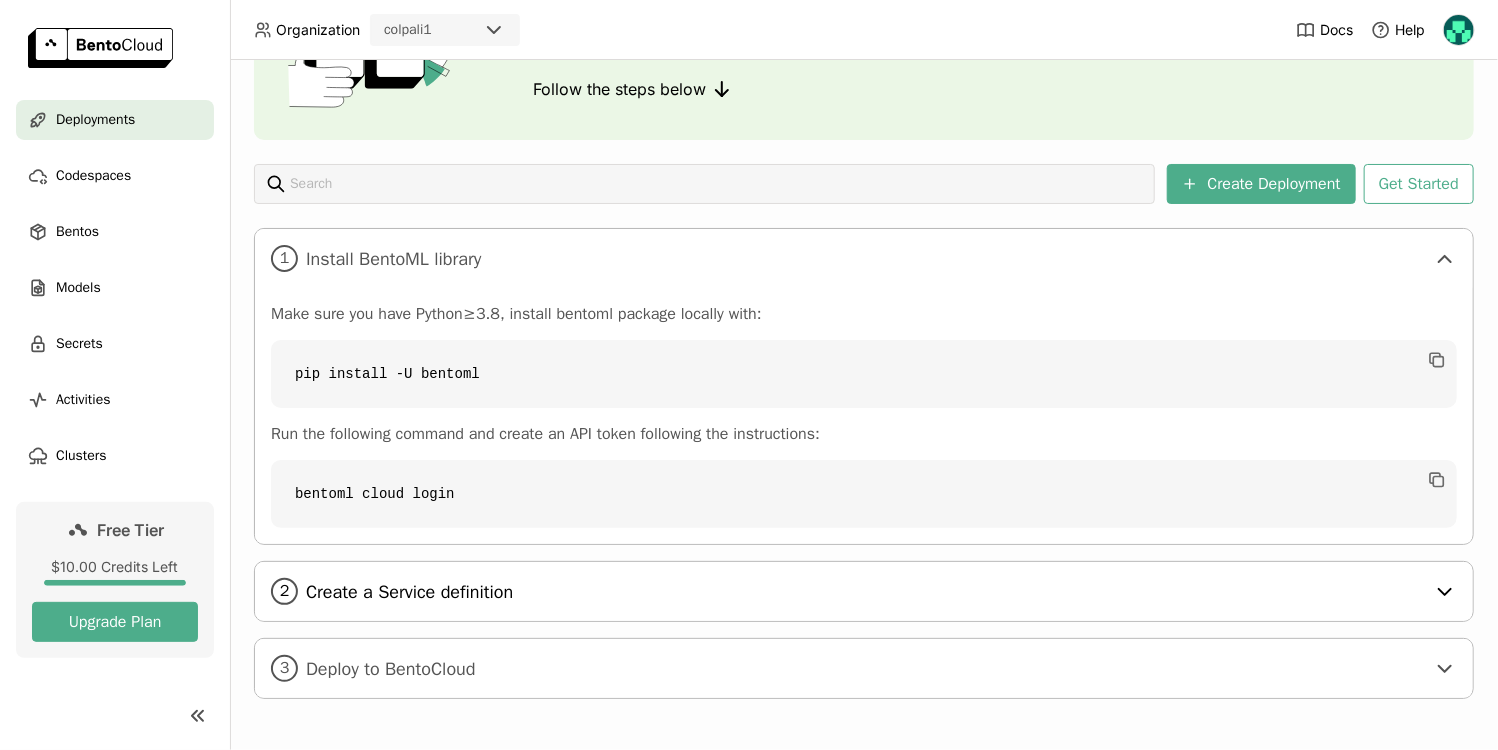 click on "Create a Service definition" at bounding box center (865, 592) 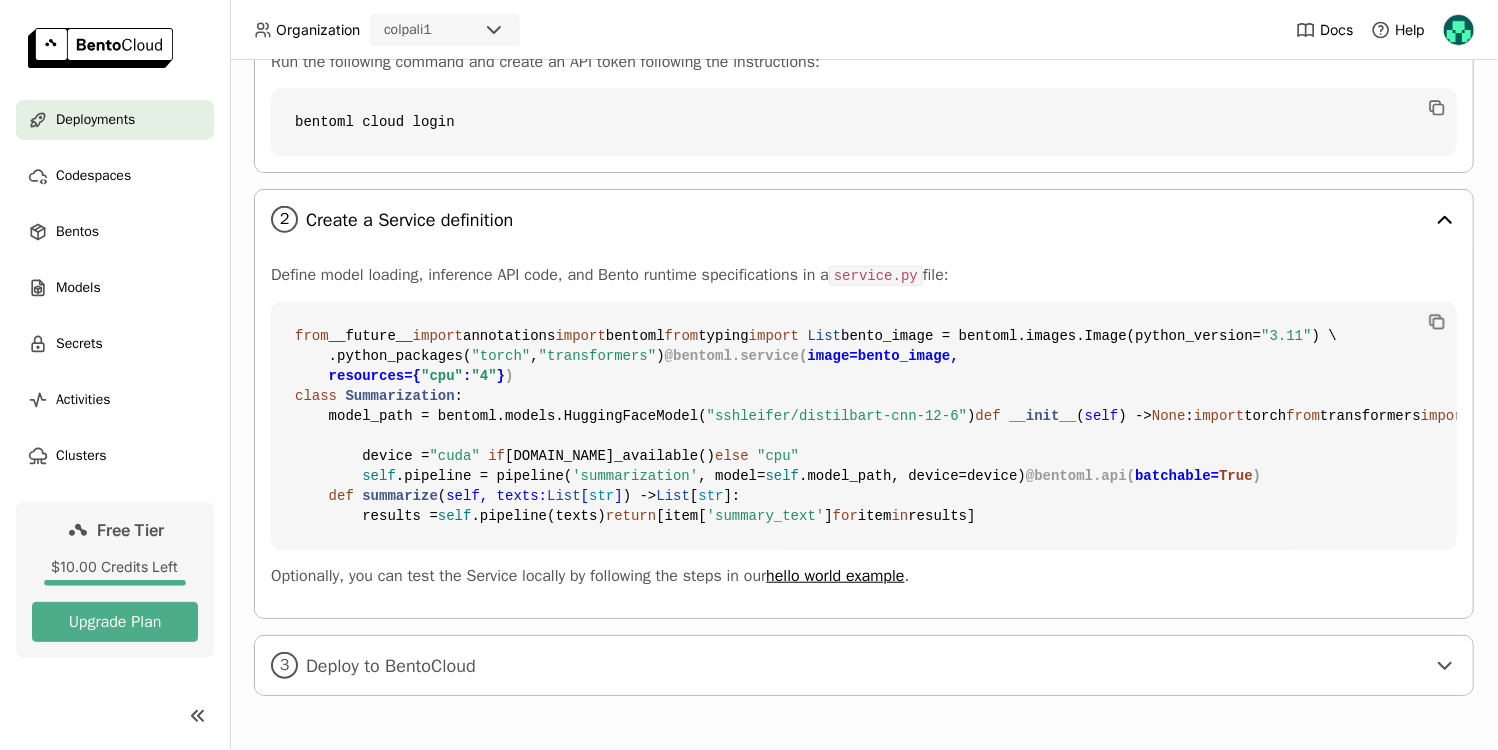 scroll, scrollTop: 928, scrollLeft: 0, axis: vertical 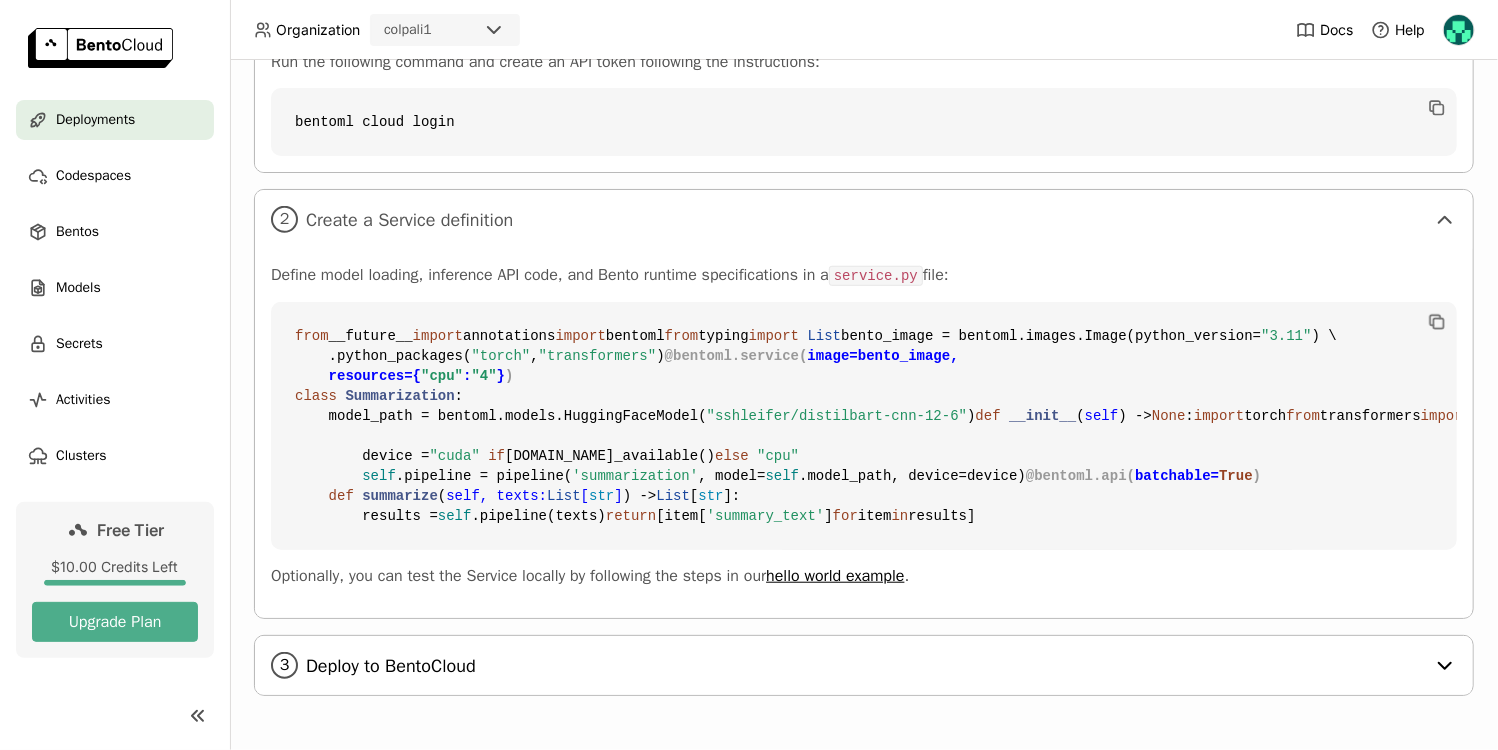 click on "Deploy to BentoCloud" at bounding box center [865, 666] 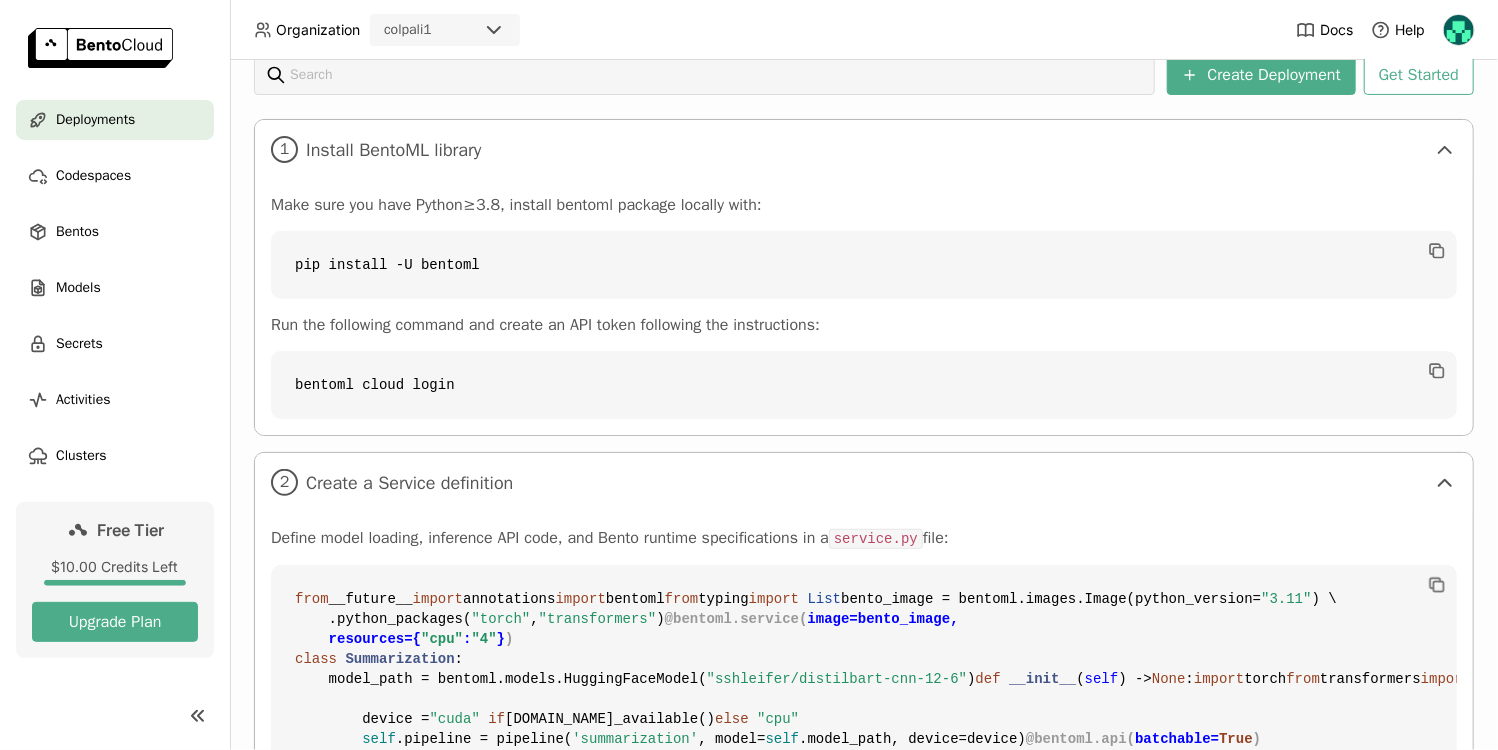 scroll, scrollTop: 281, scrollLeft: 0, axis: vertical 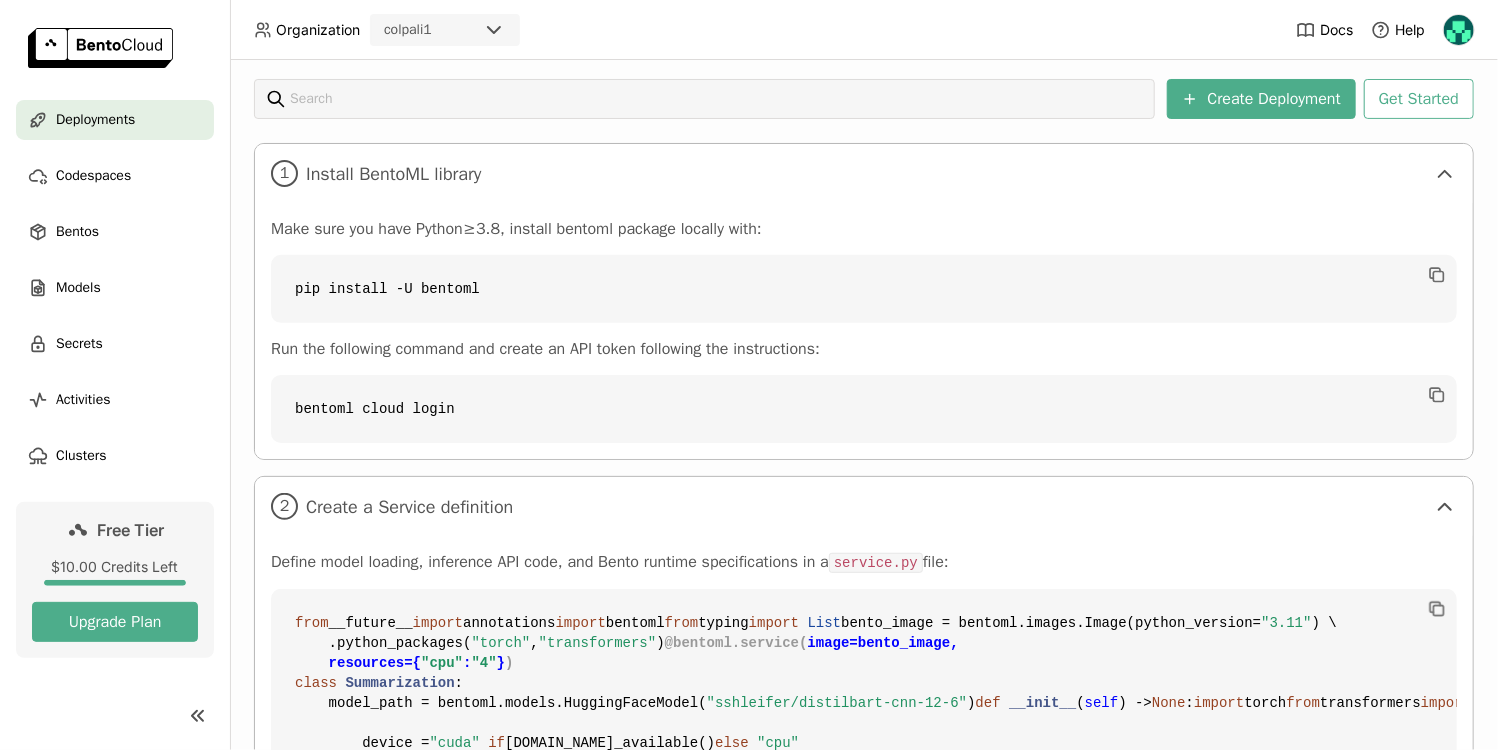 click on "pip install -U bentoml" at bounding box center (864, 289) 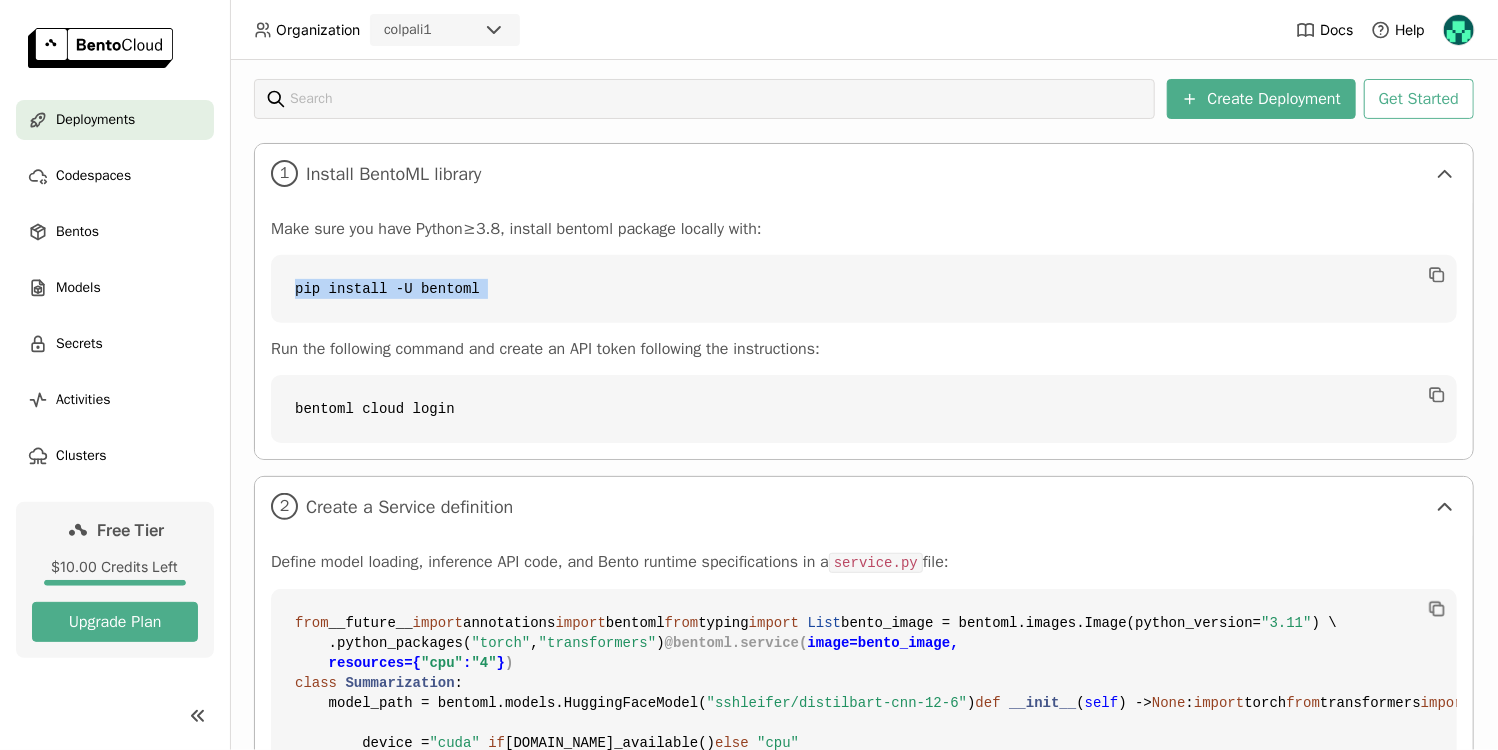 click on "pip install -U bentoml" at bounding box center (864, 289) 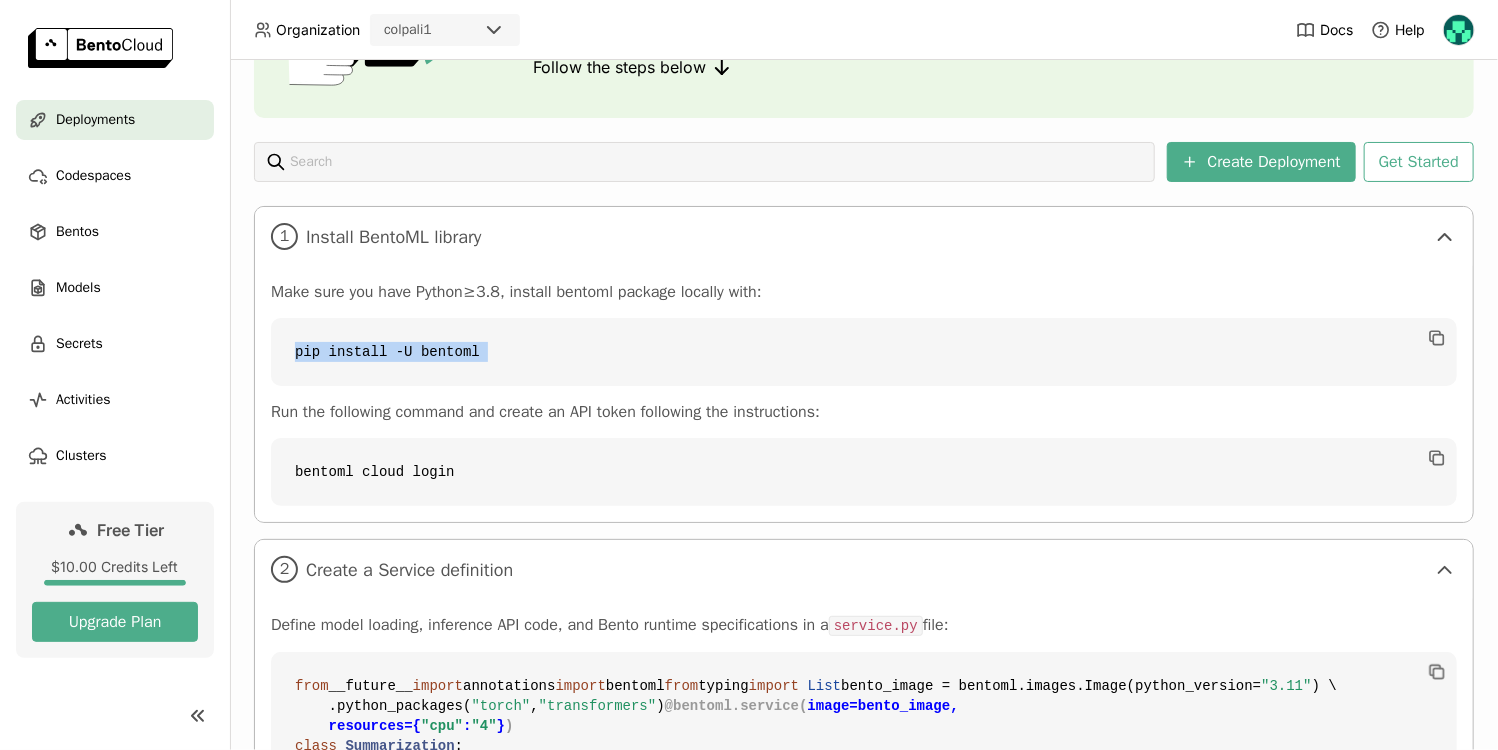 scroll, scrollTop: 221, scrollLeft: 0, axis: vertical 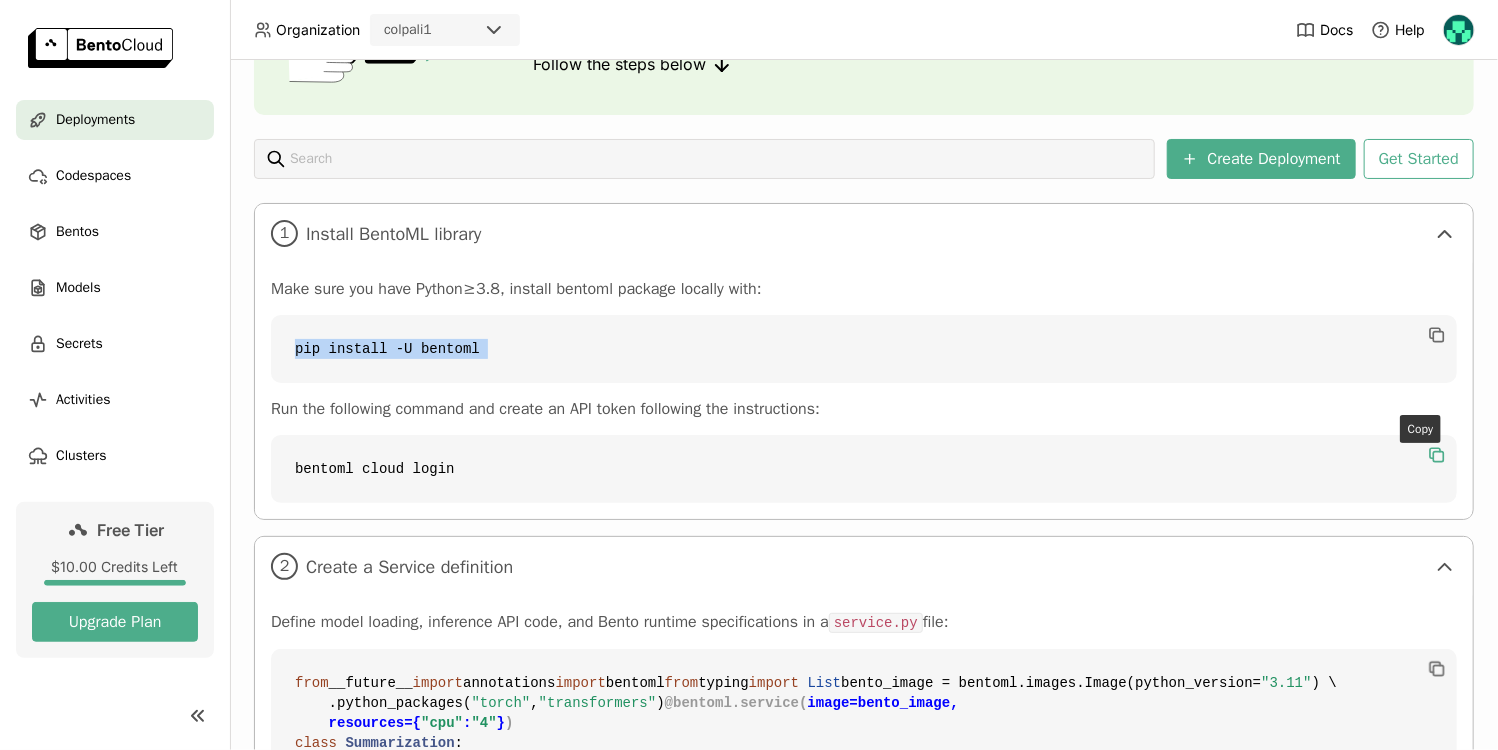 click 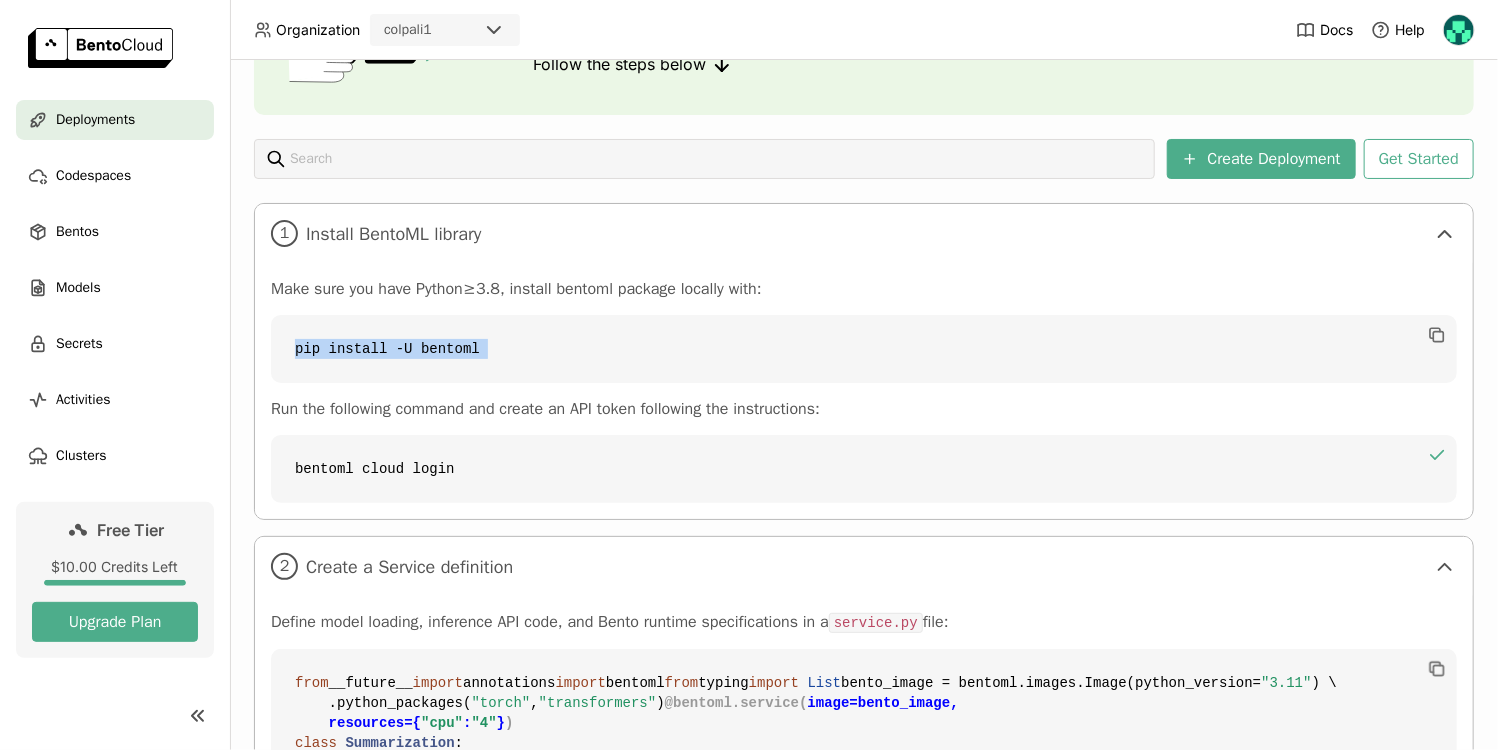 type 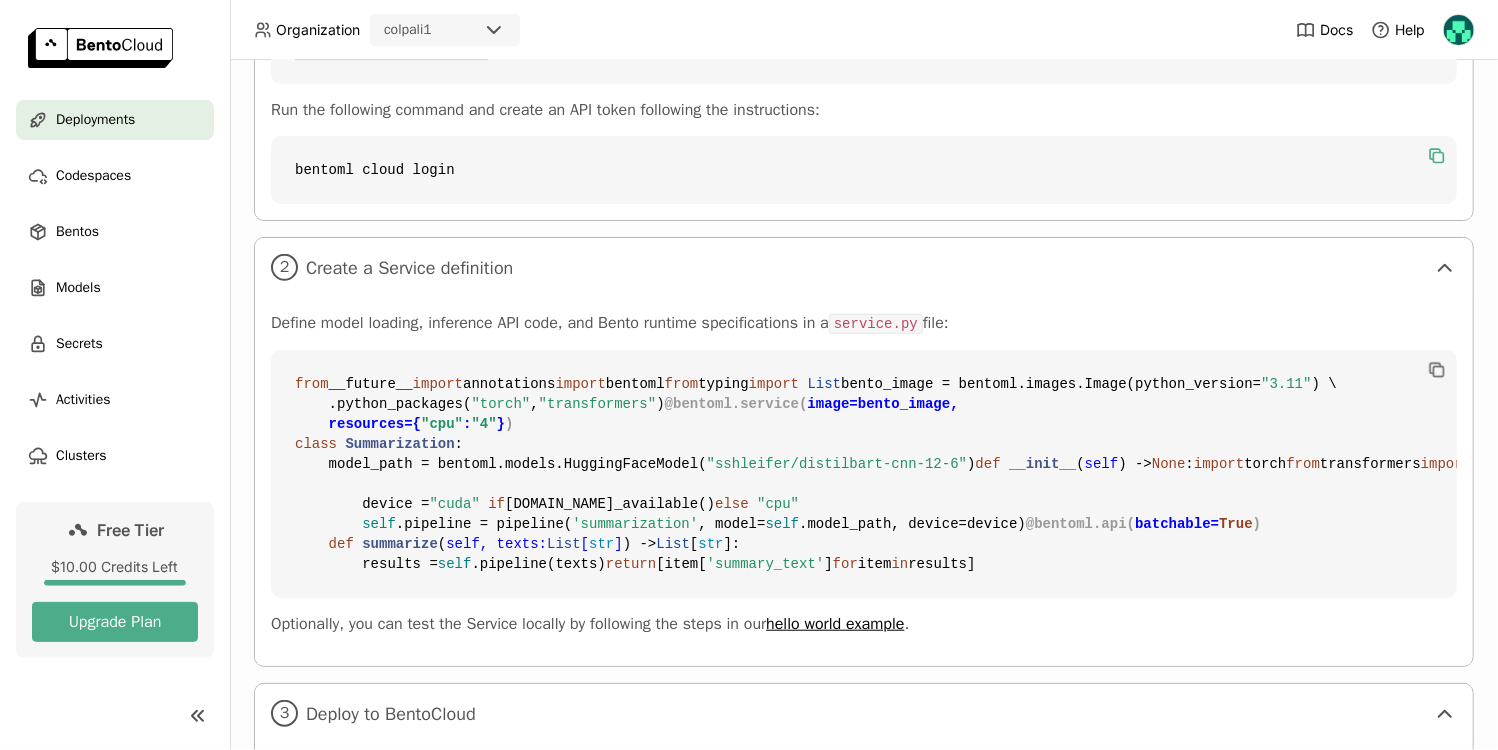 scroll, scrollTop: 622, scrollLeft: 0, axis: vertical 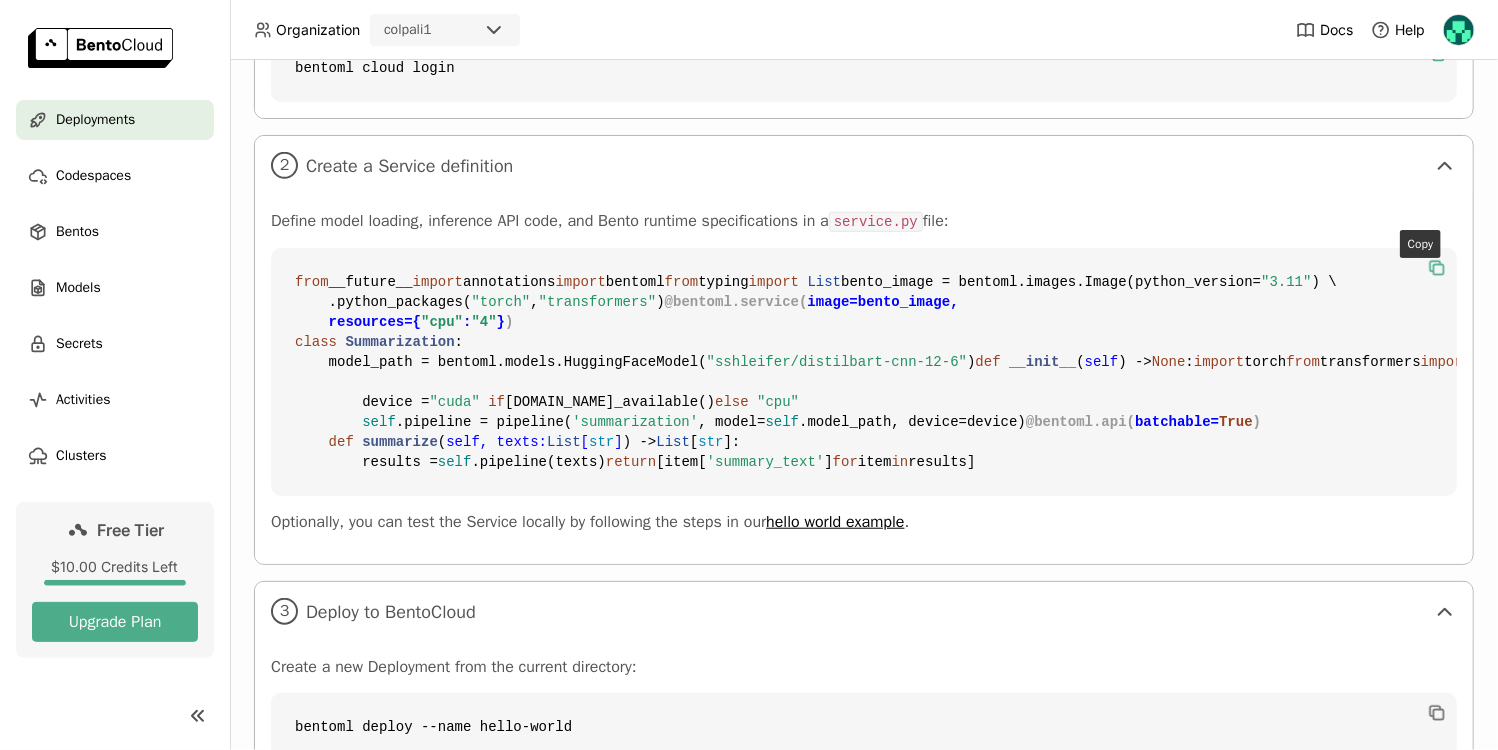 click 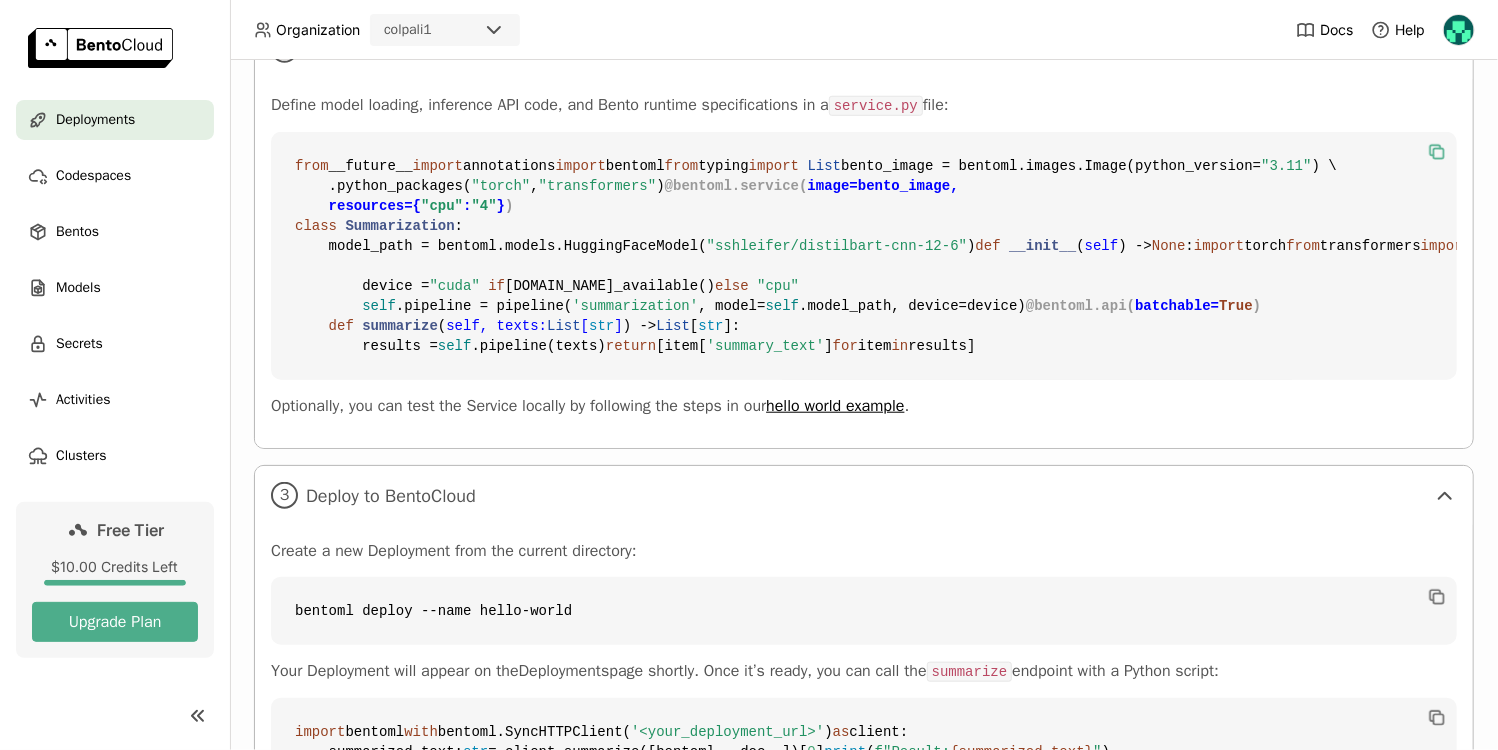 scroll, scrollTop: 728, scrollLeft: 0, axis: vertical 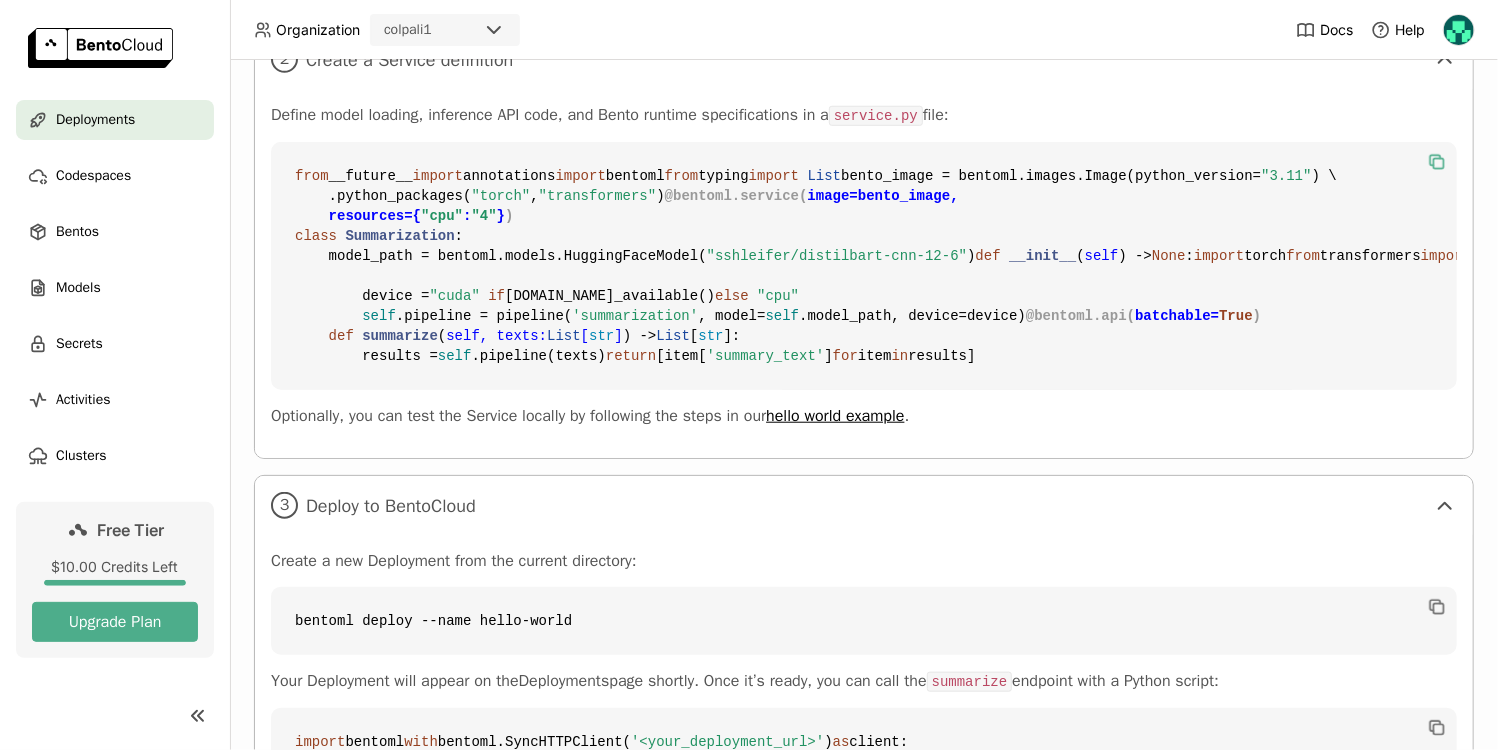 type 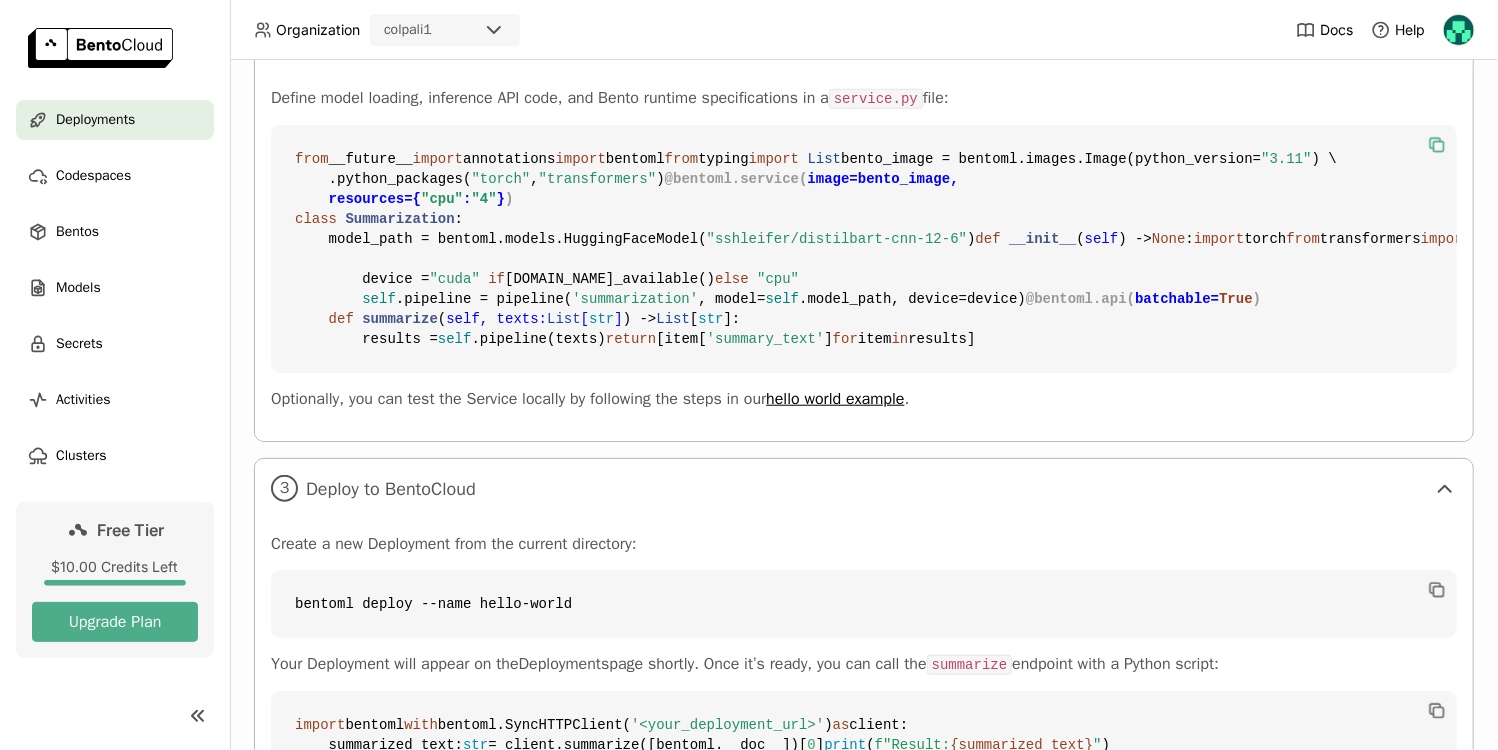 scroll, scrollTop: 724, scrollLeft: 0, axis: vertical 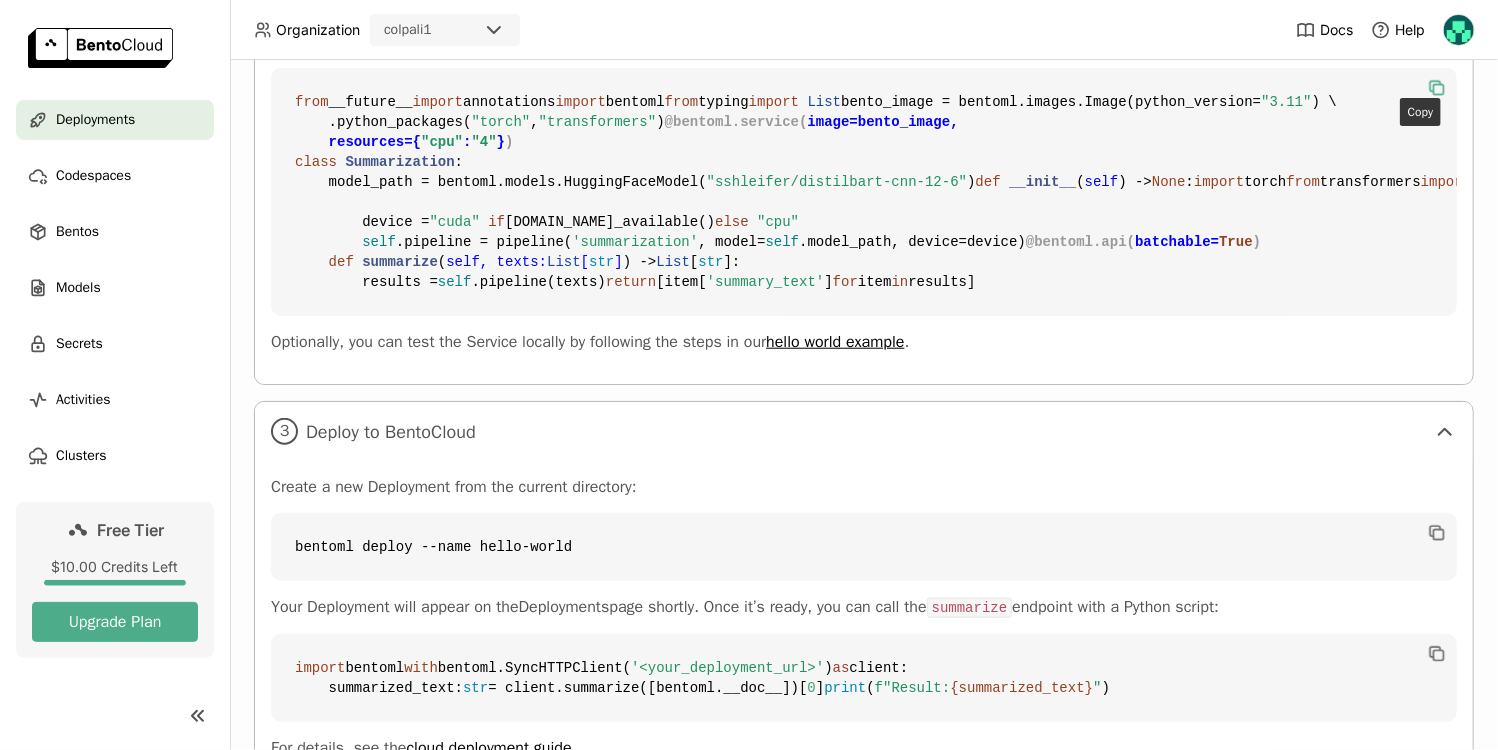 click 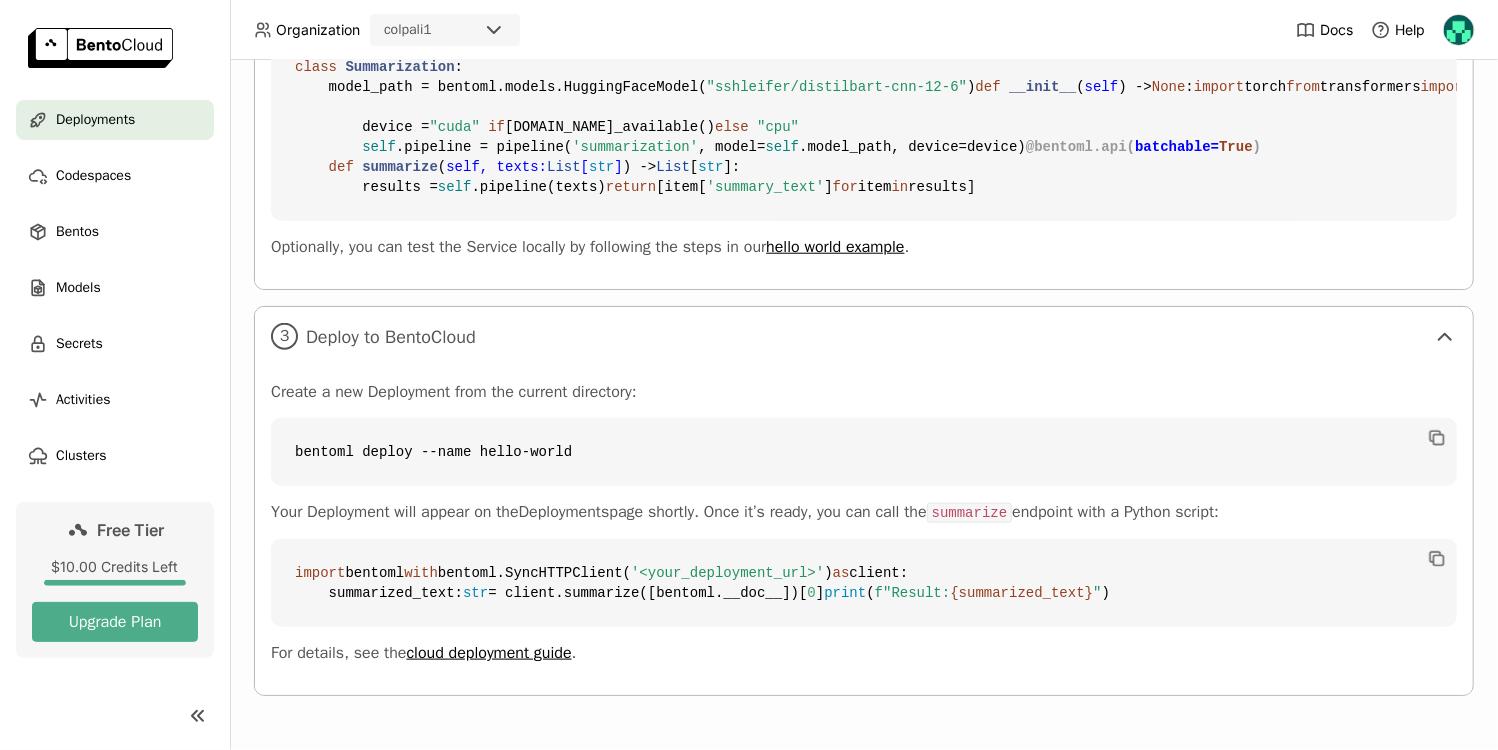 scroll, scrollTop: 1157, scrollLeft: 0, axis: vertical 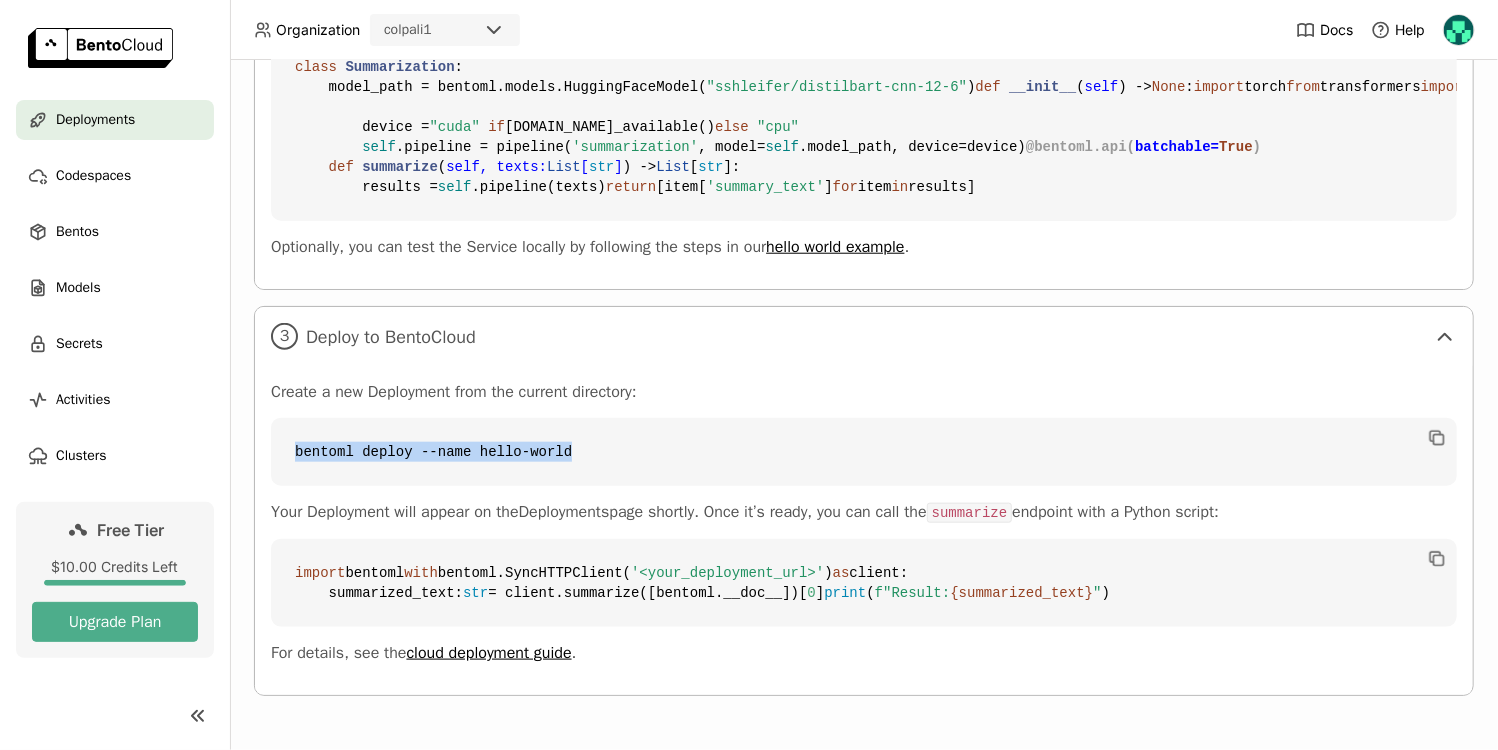 drag, startPoint x: 627, startPoint y: 553, endPoint x: 297, endPoint y: 559, distance: 330.05453 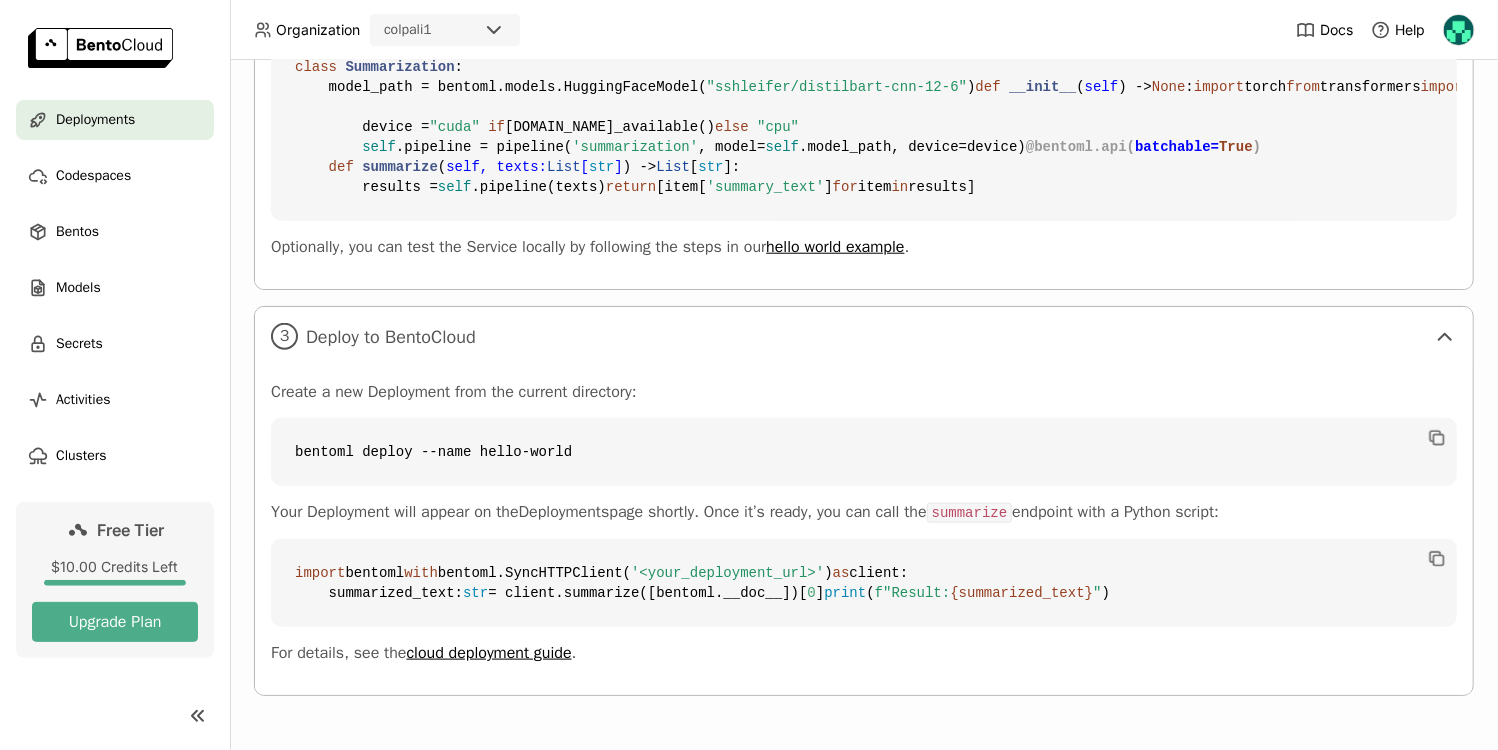 click on "Create a new Deployment from the current directory: bentoml deploy --name hello-world Your Deployment will appear on the  Deployments  page shortly. Once it’s ready, you can call the  summarize  endpoint with a Python script: import  bentoml
with  bentoml.SyncHTTPClient( '<your_deployment_url>' )  as  client:
summarized_text:  str  = client.summarize([bentoml.__doc__])[ 0 ]
print ( f"Result:  {summarized_text} " ) For details, see the  cloud deployment guide ." at bounding box center (864, 522) 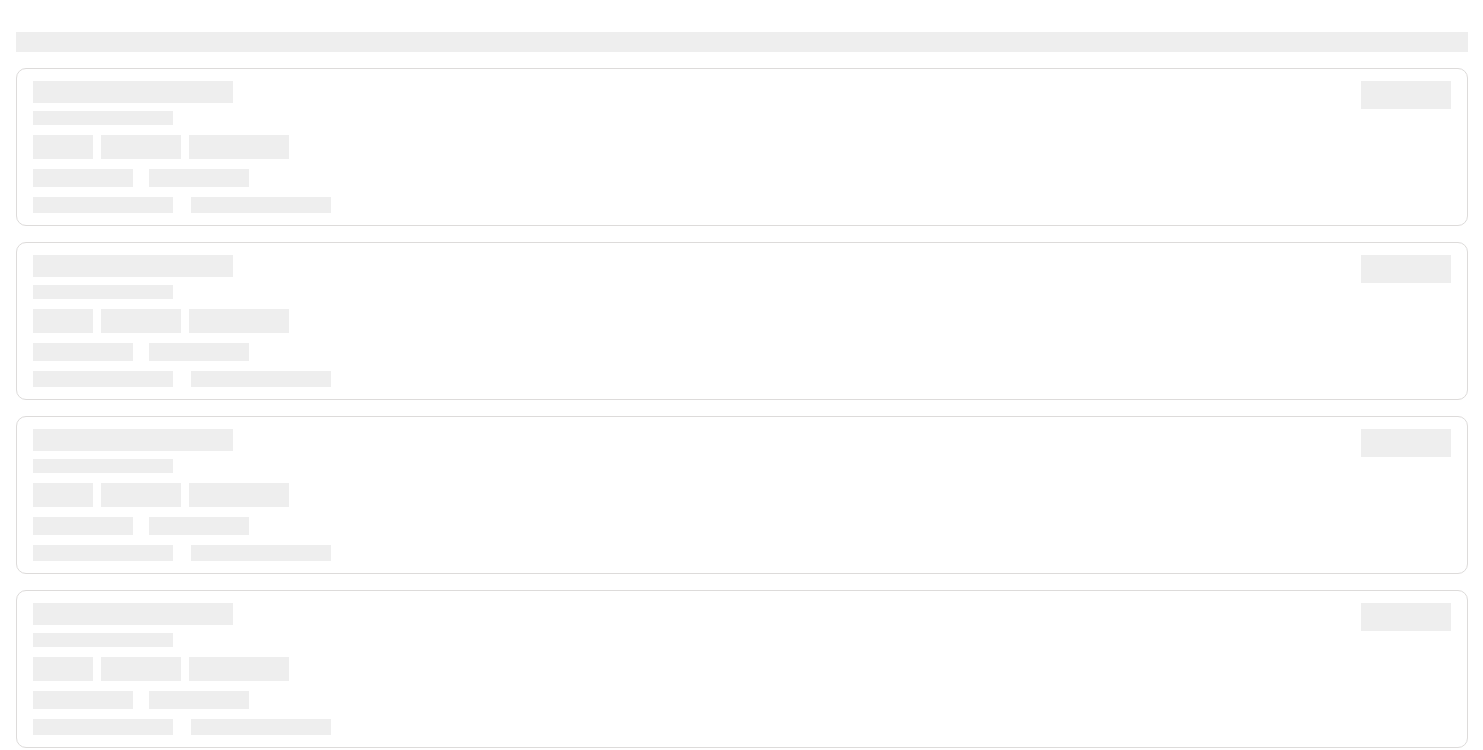 scroll, scrollTop: 0, scrollLeft: 0, axis: both 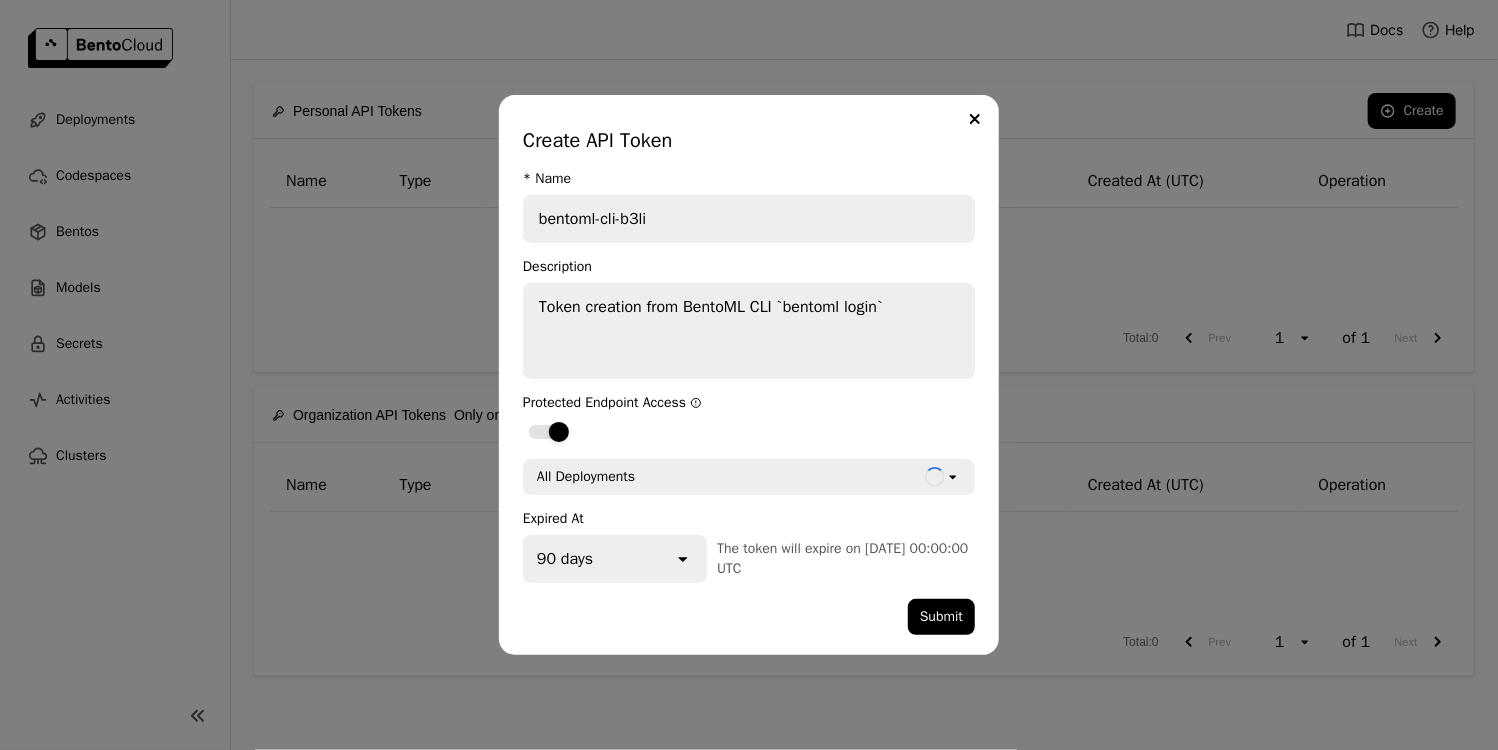 click on "90 days" at bounding box center [599, 559] 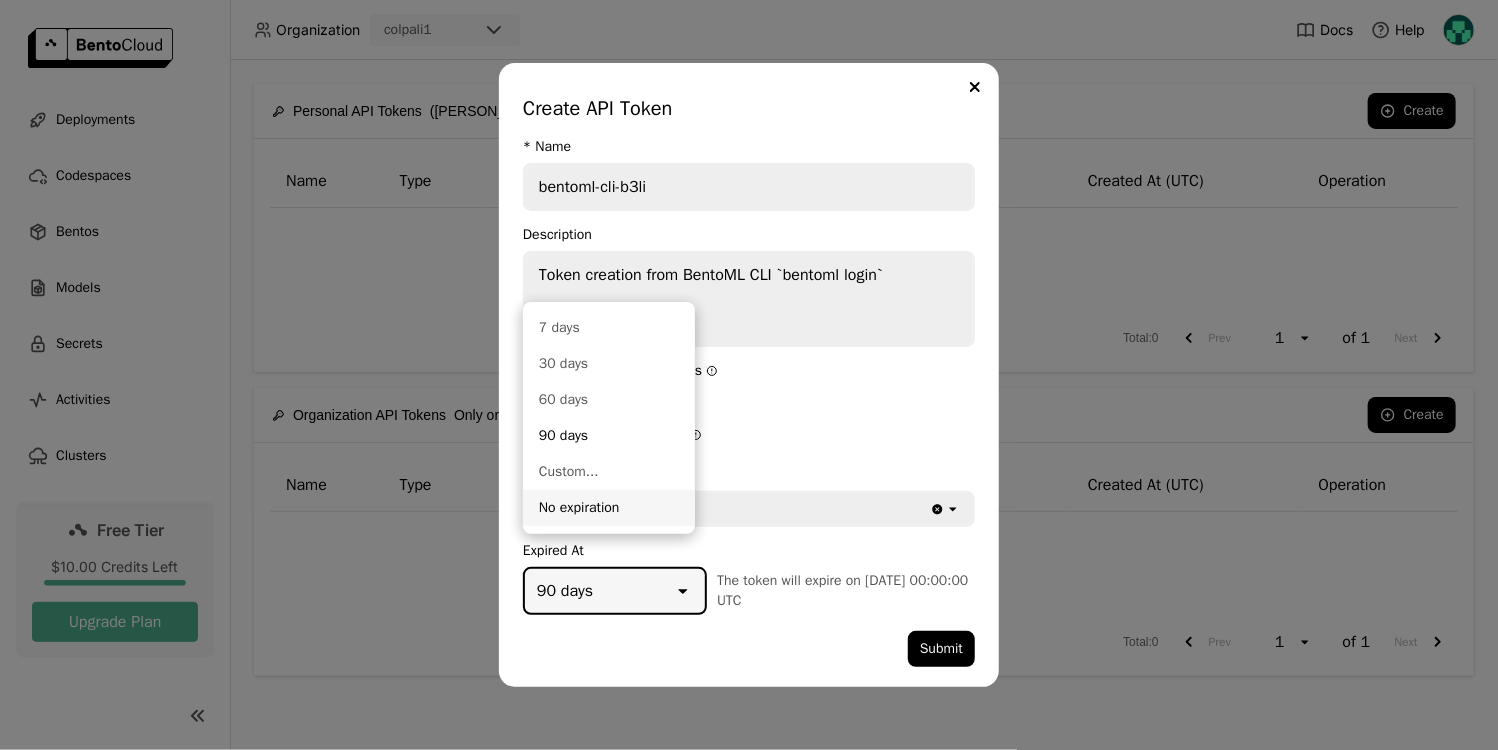 click on "No expiration" at bounding box center [609, 508] 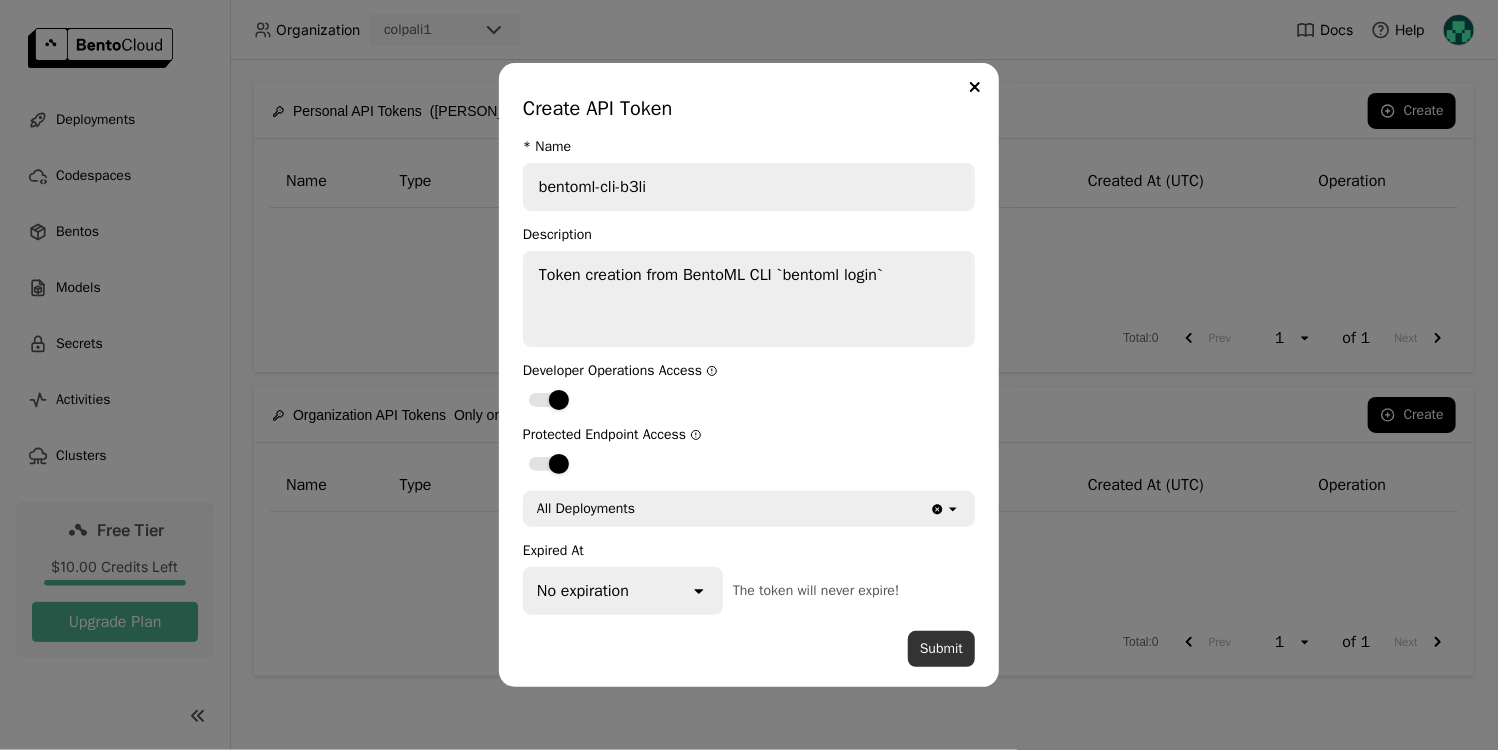 click on "Submit" at bounding box center [941, 649] 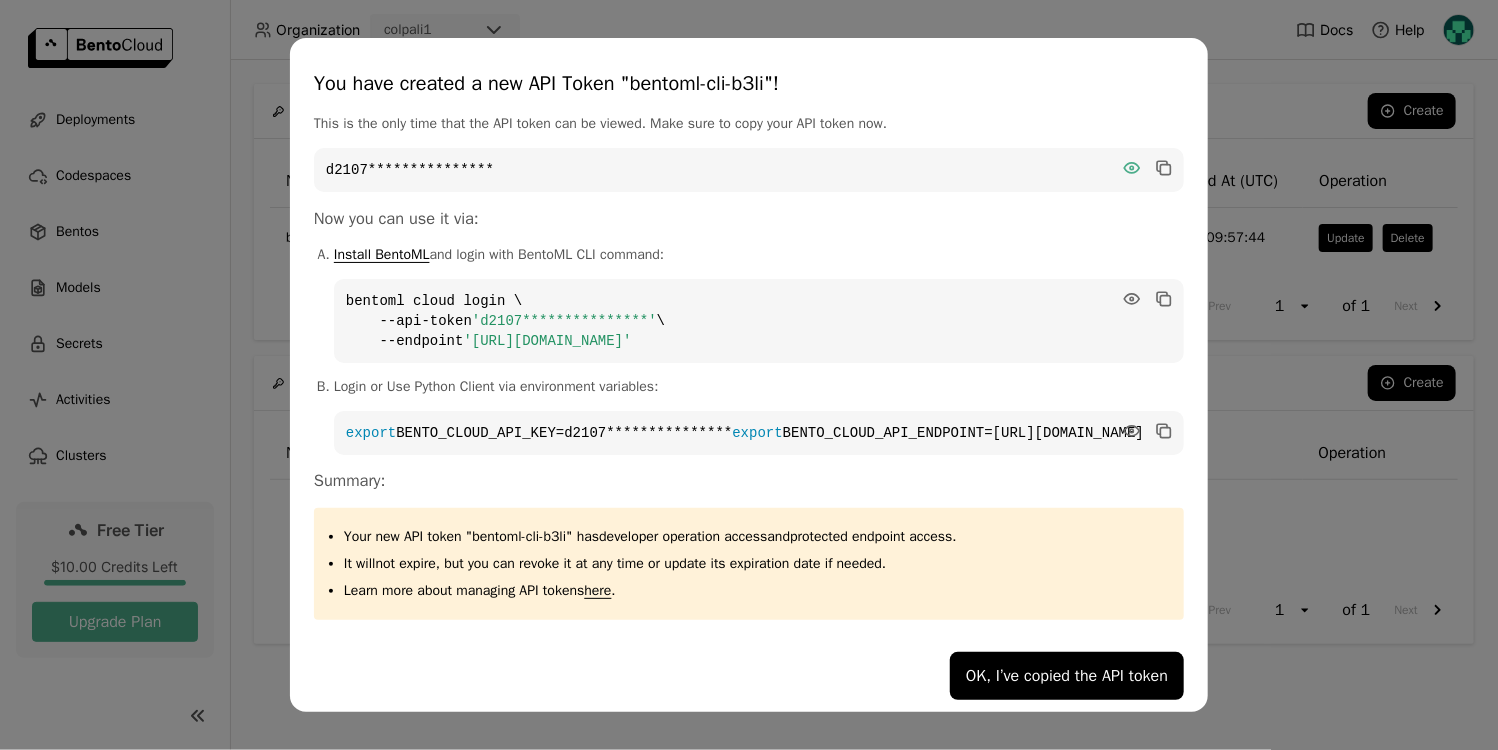 click 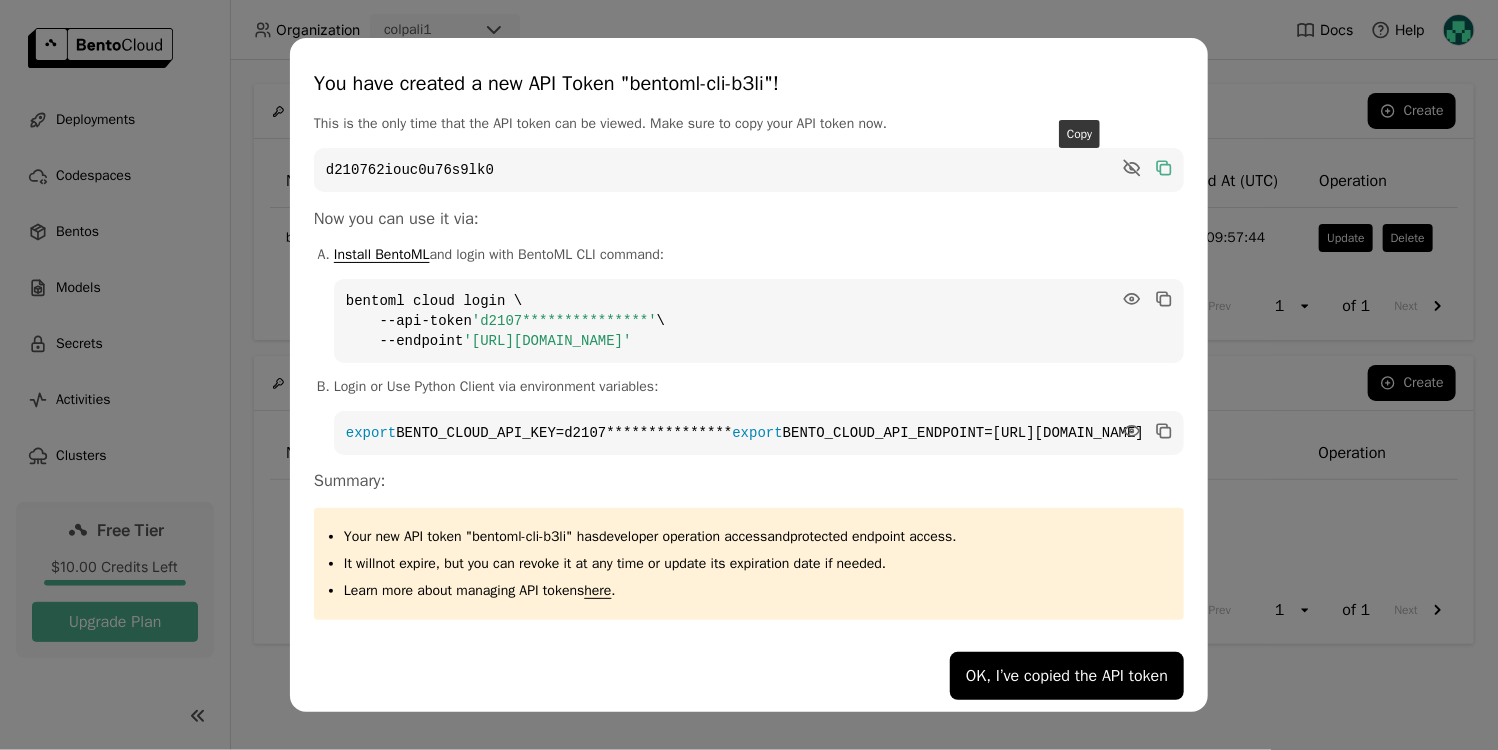 click 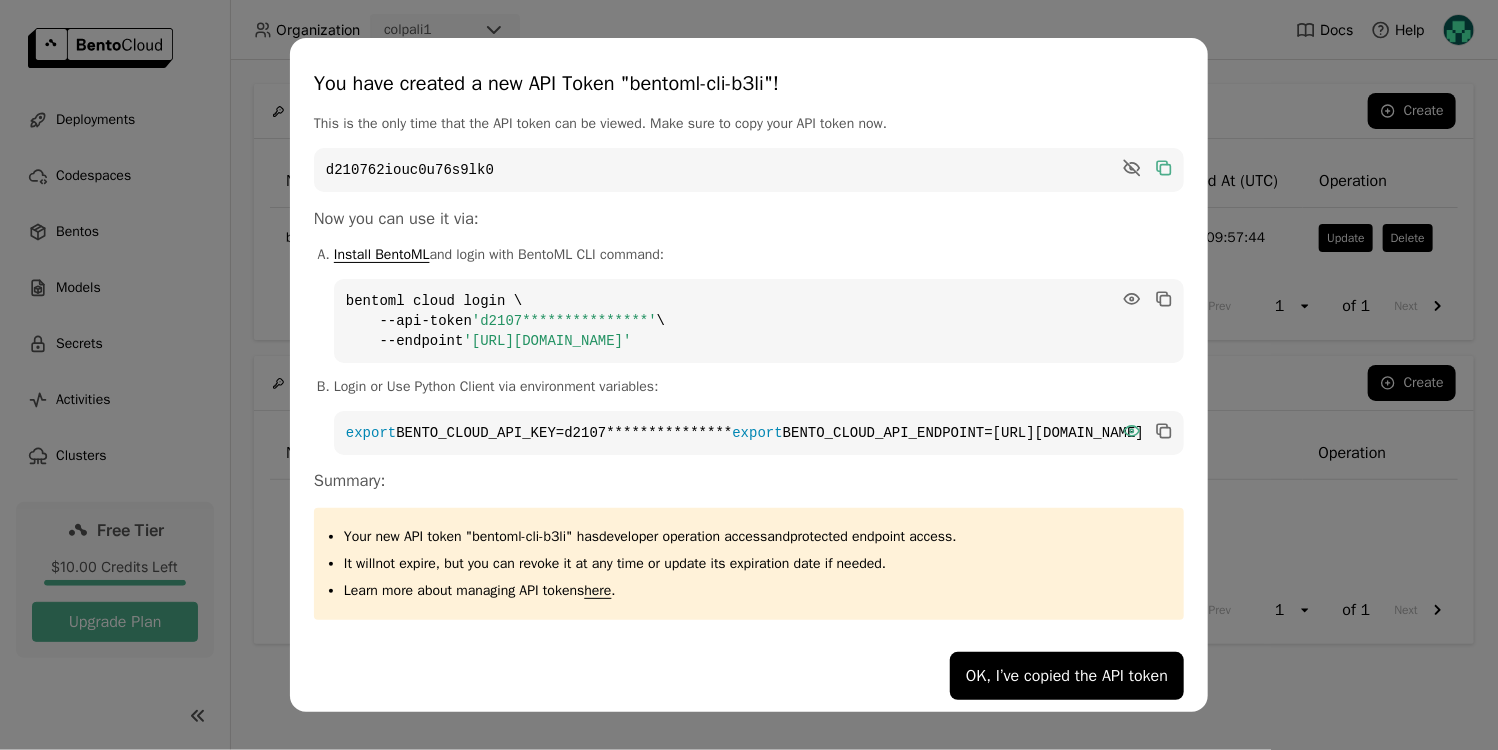 click 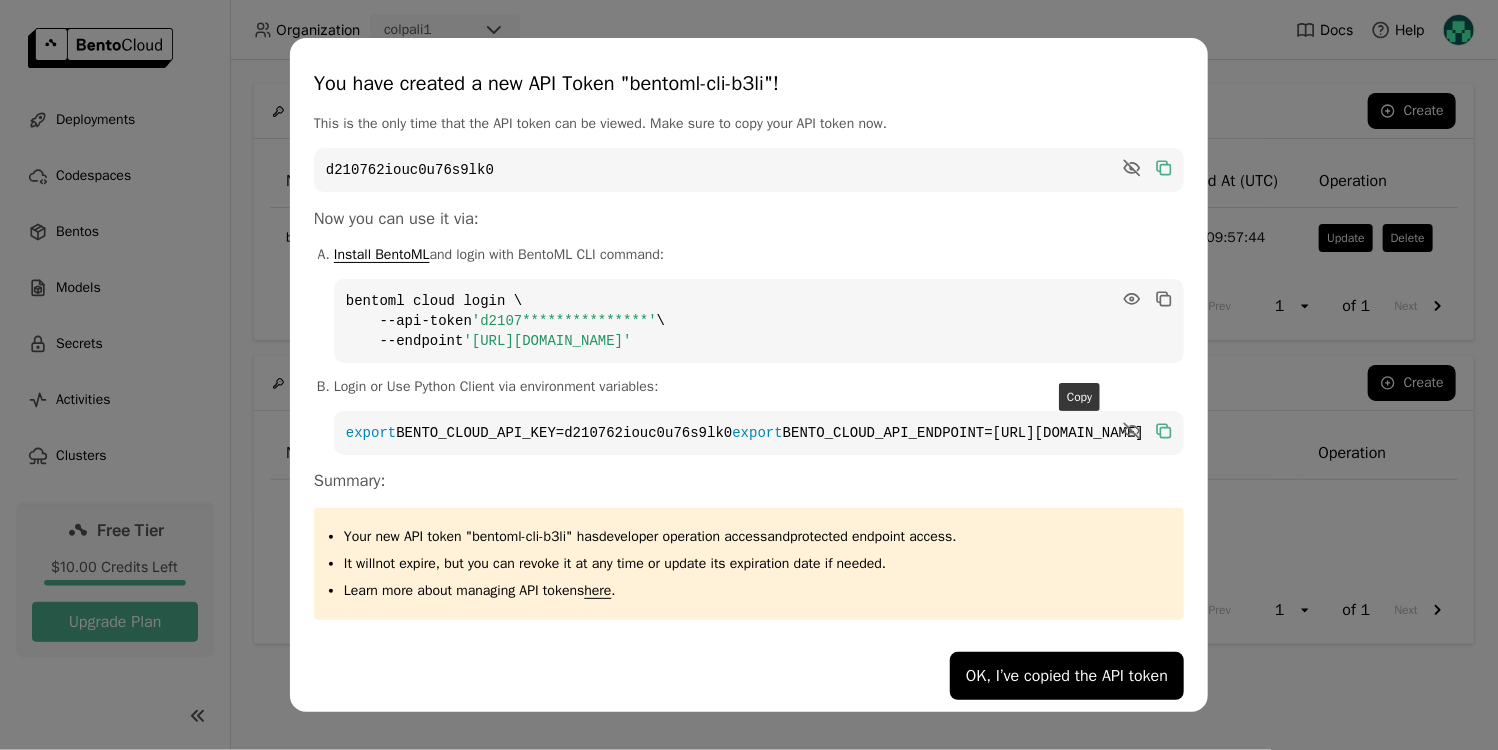 click 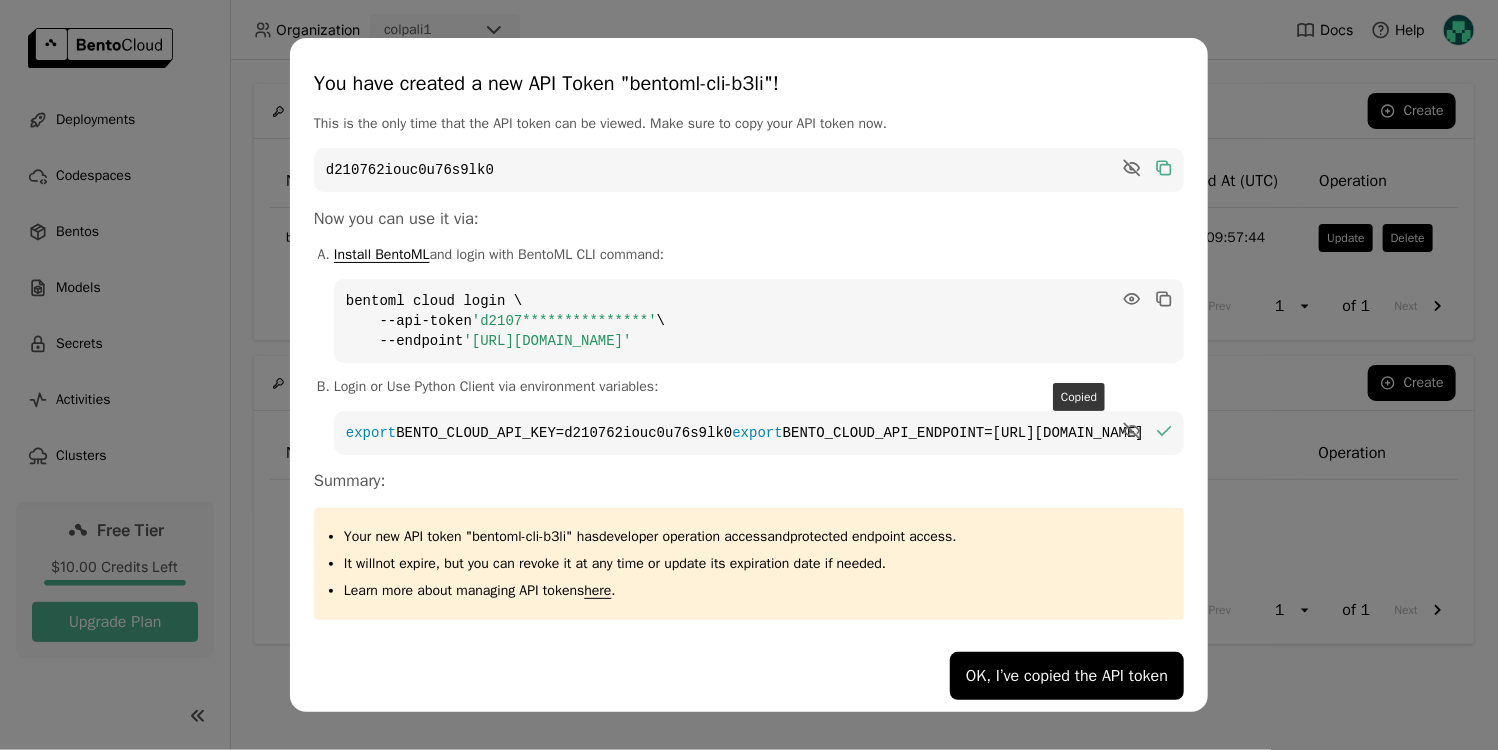 type 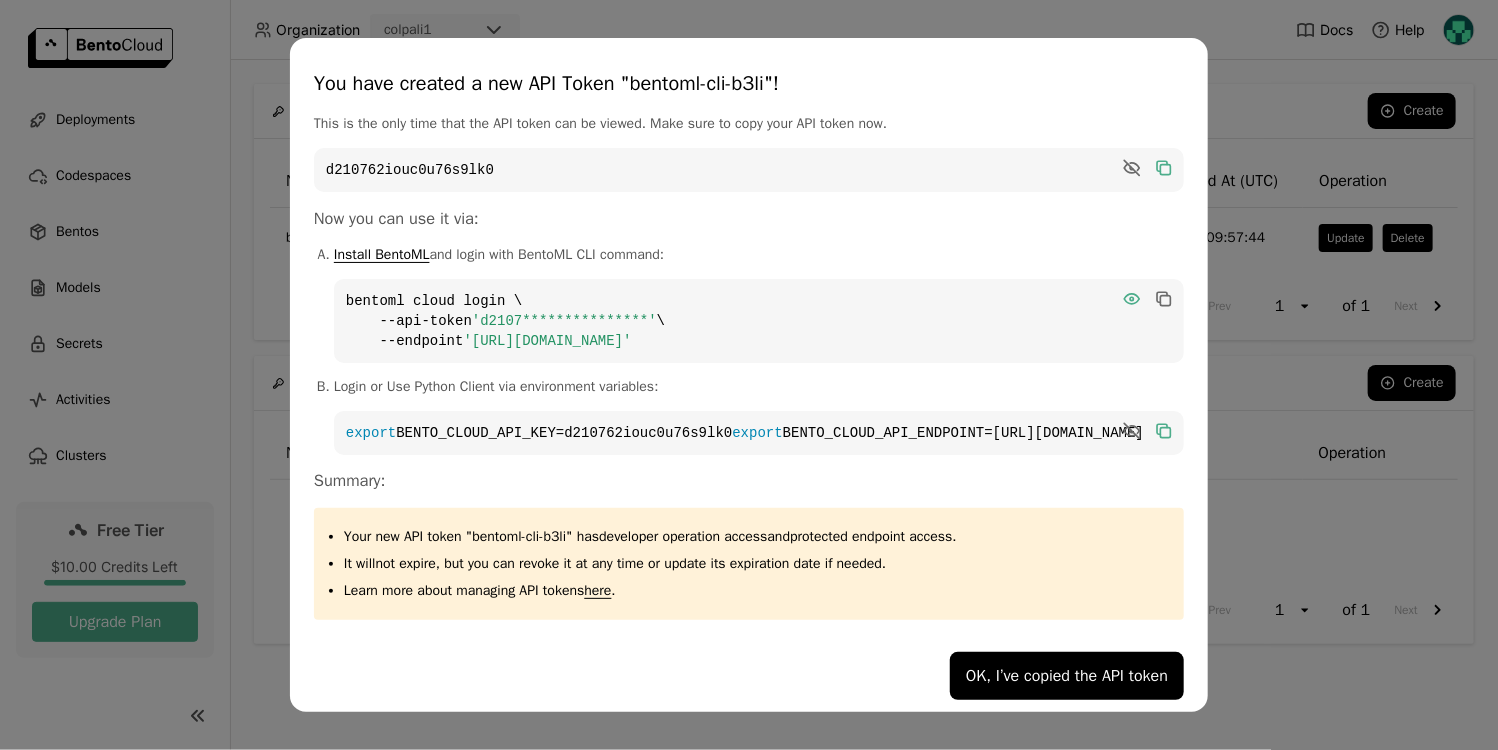 click 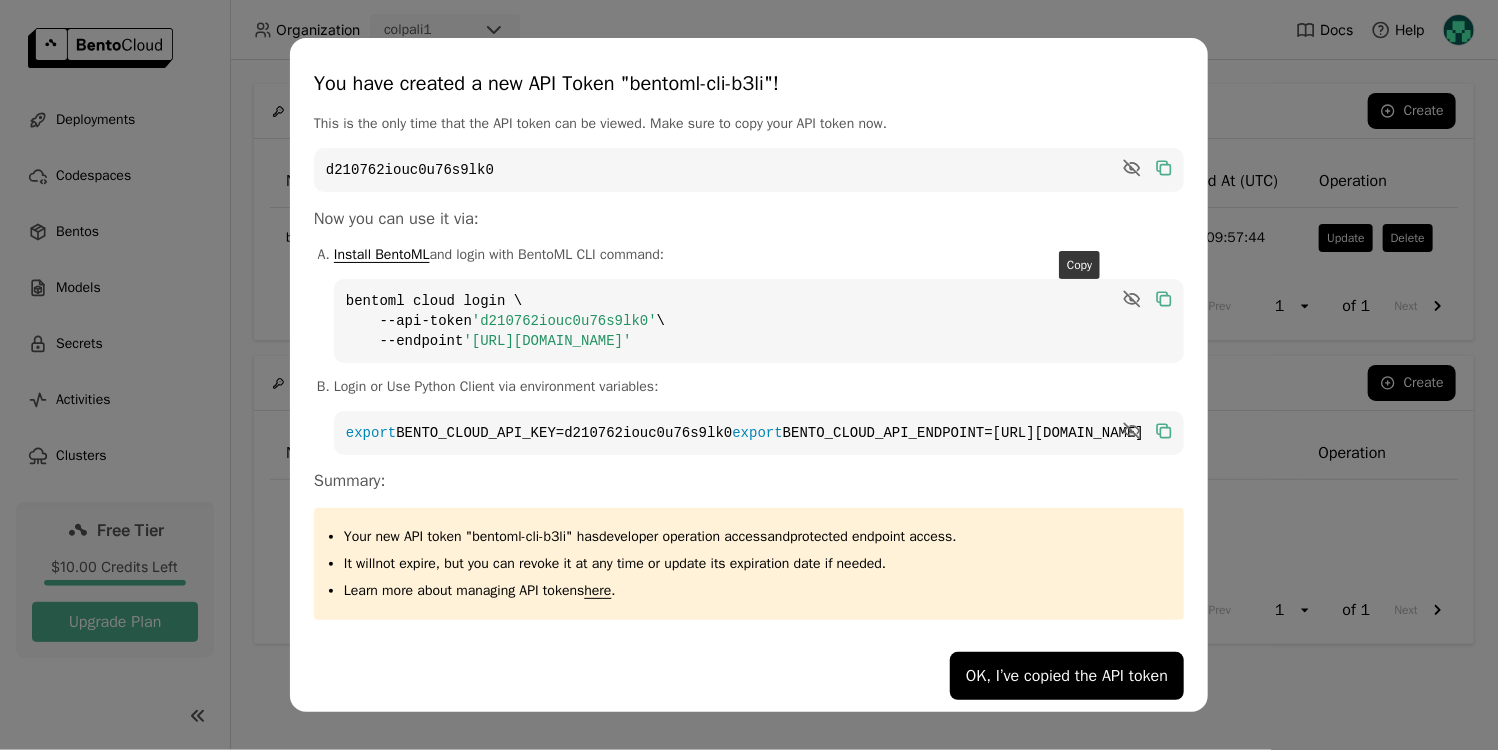 click 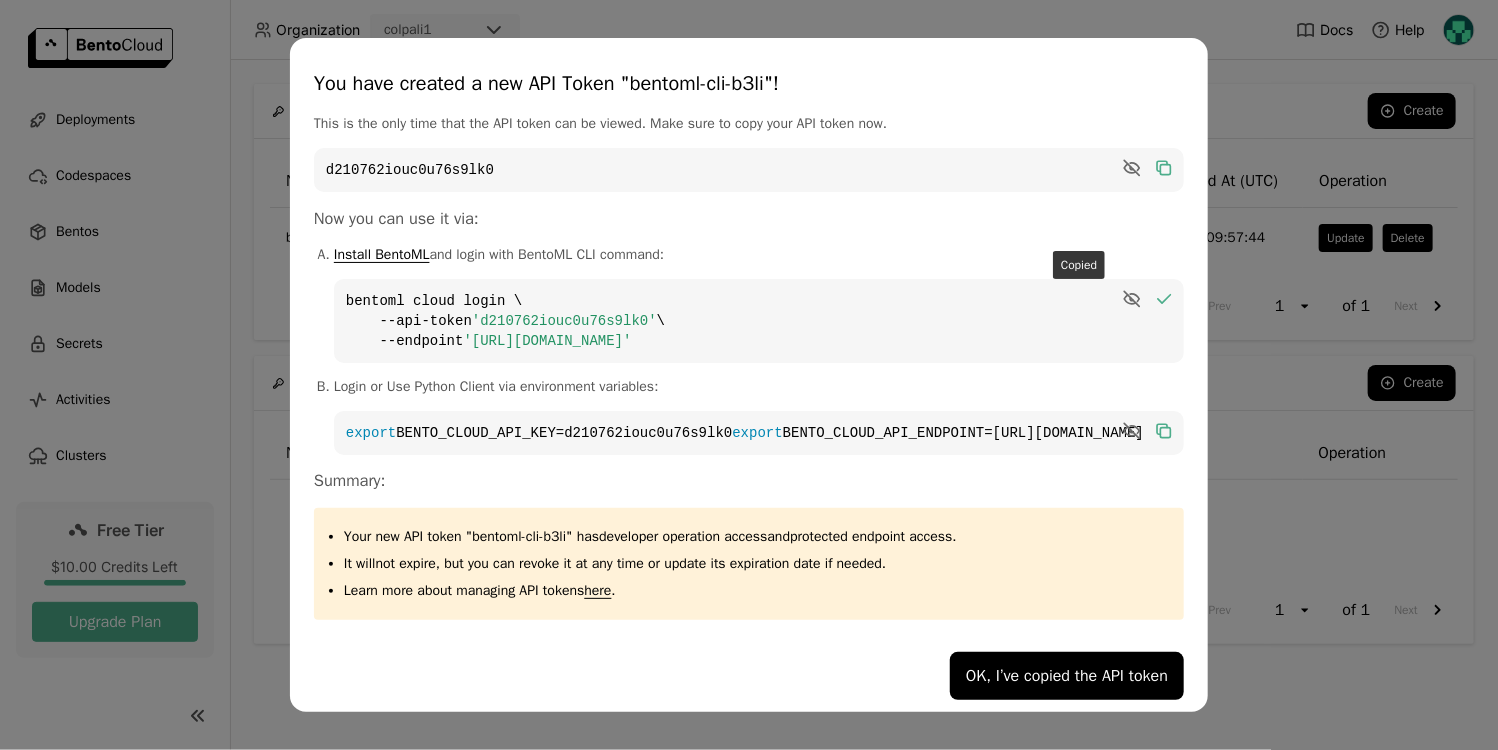 type 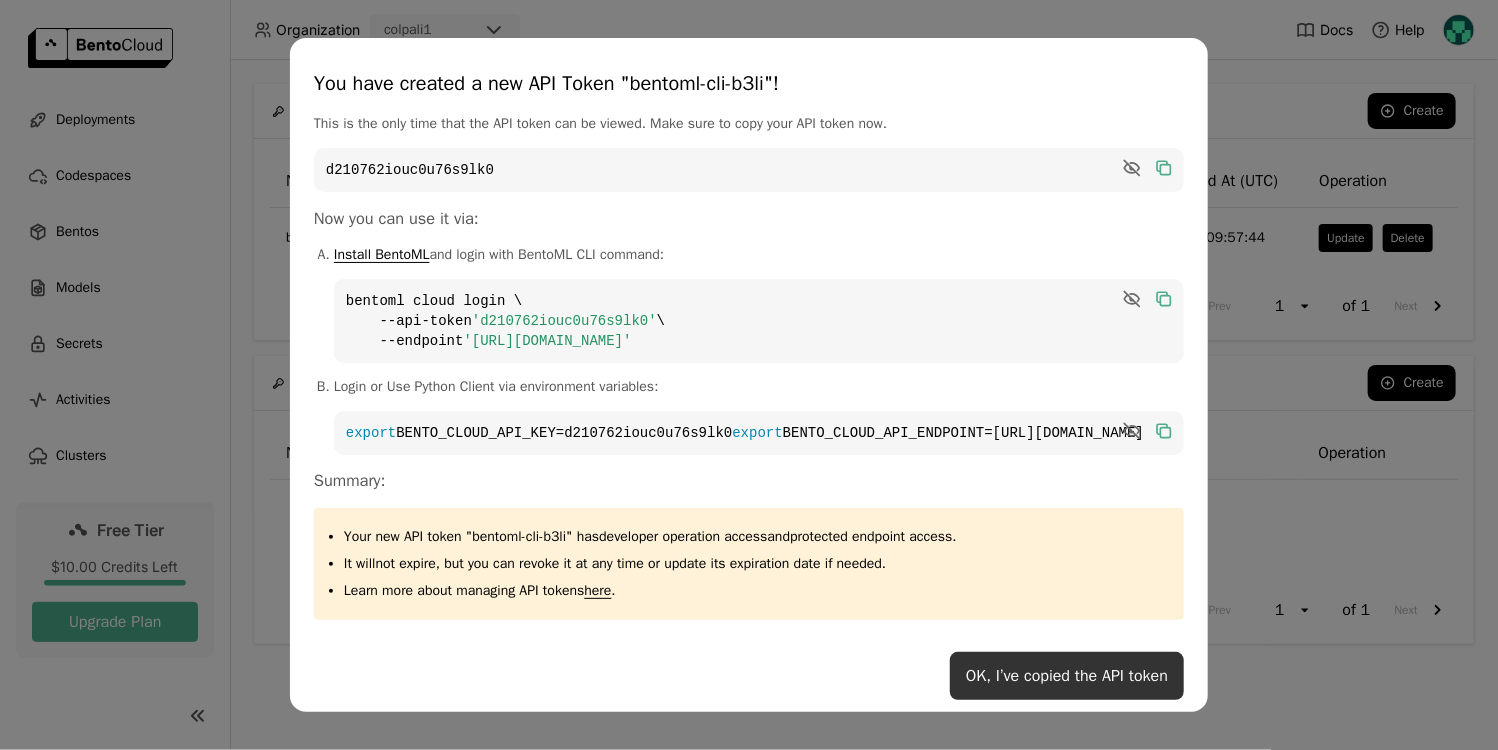 click on "OK, I’ve copied the API token" at bounding box center [1067, 676] 